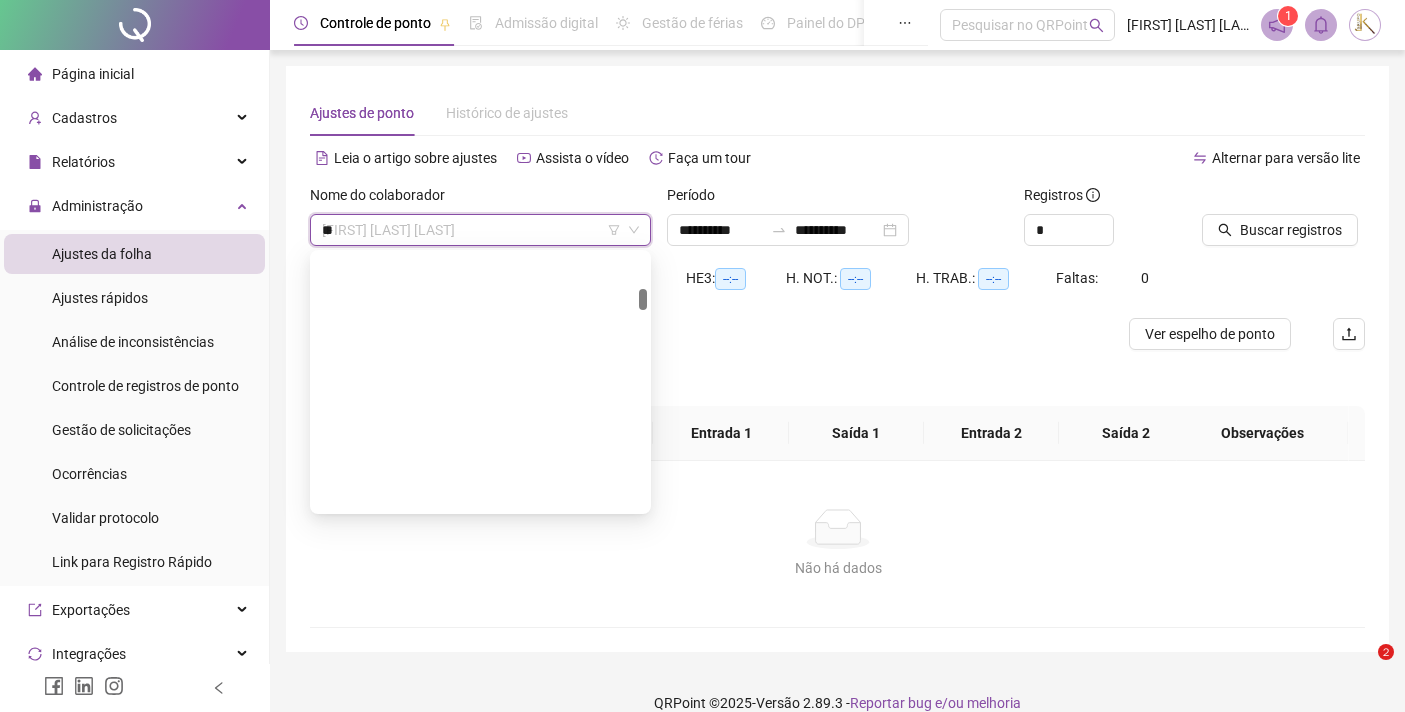scroll, scrollTop: 0, scrollLeft: 0, axis: both 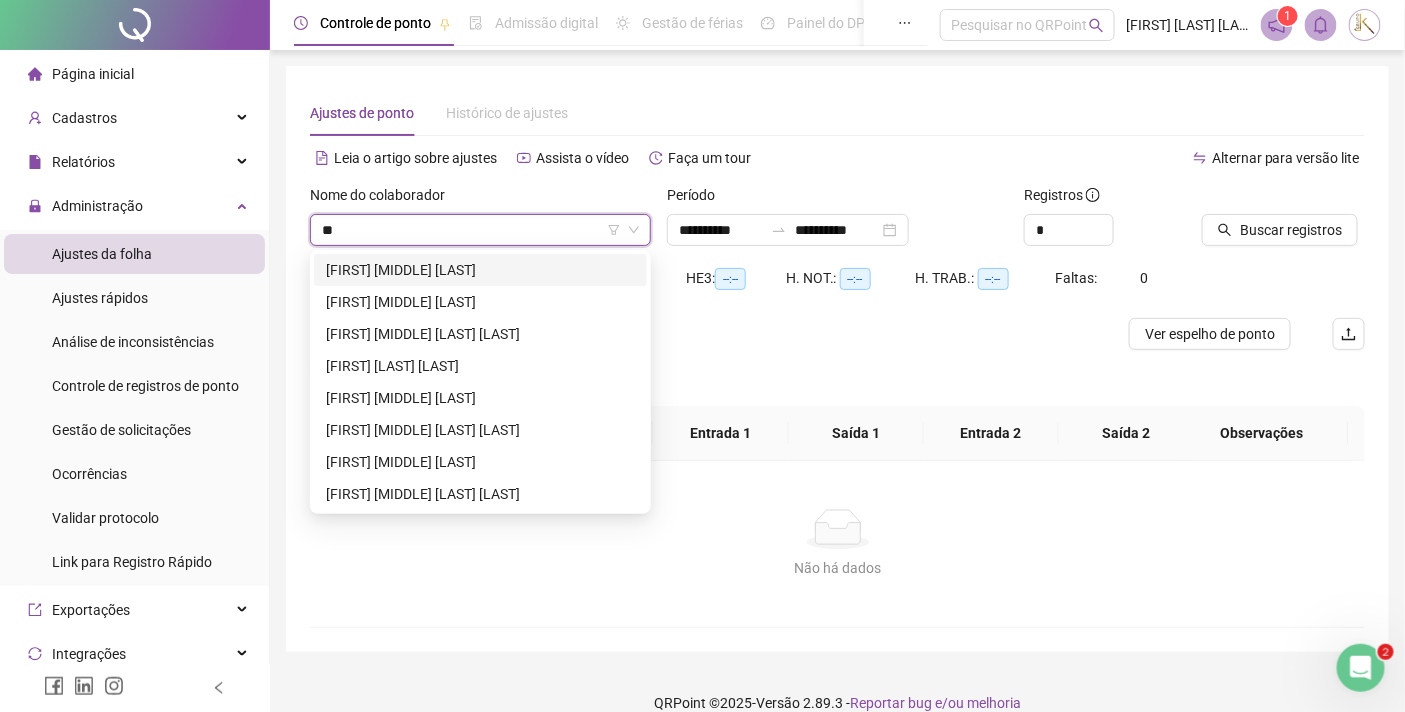 type on "*" 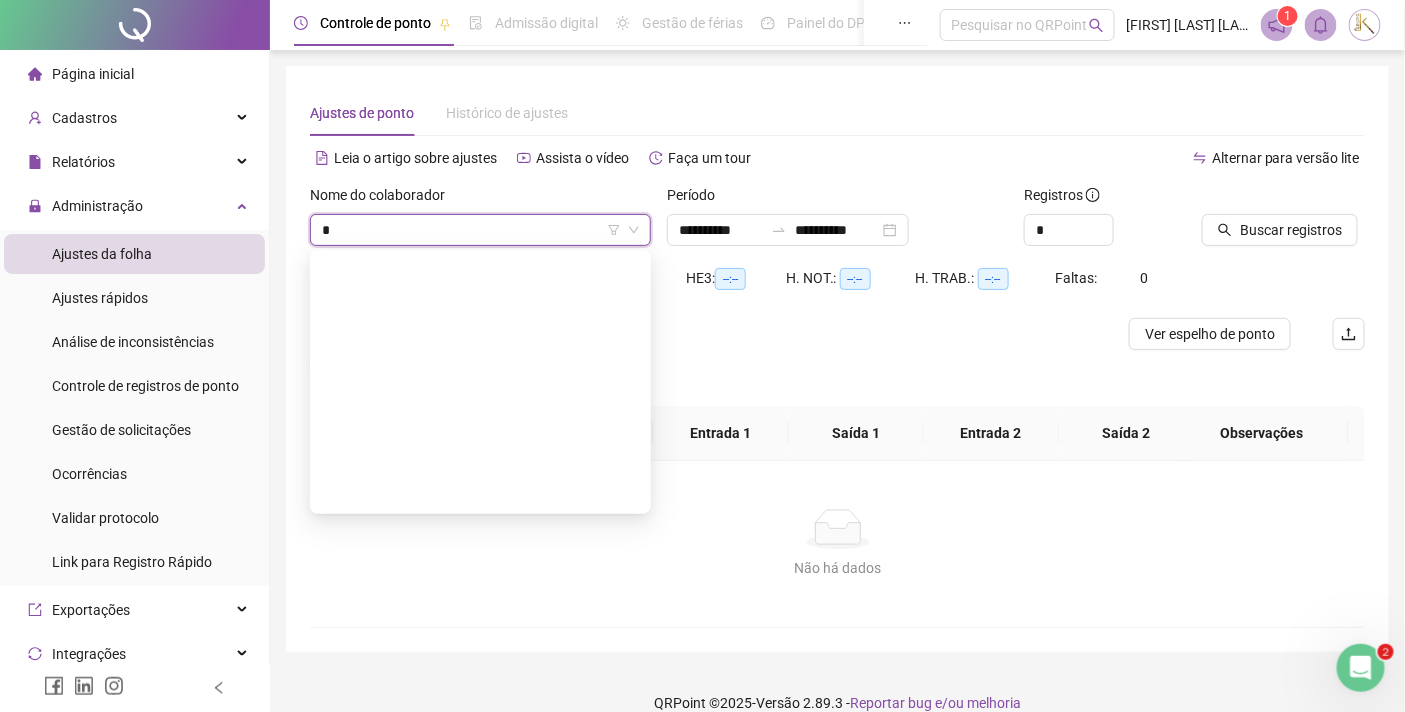 type 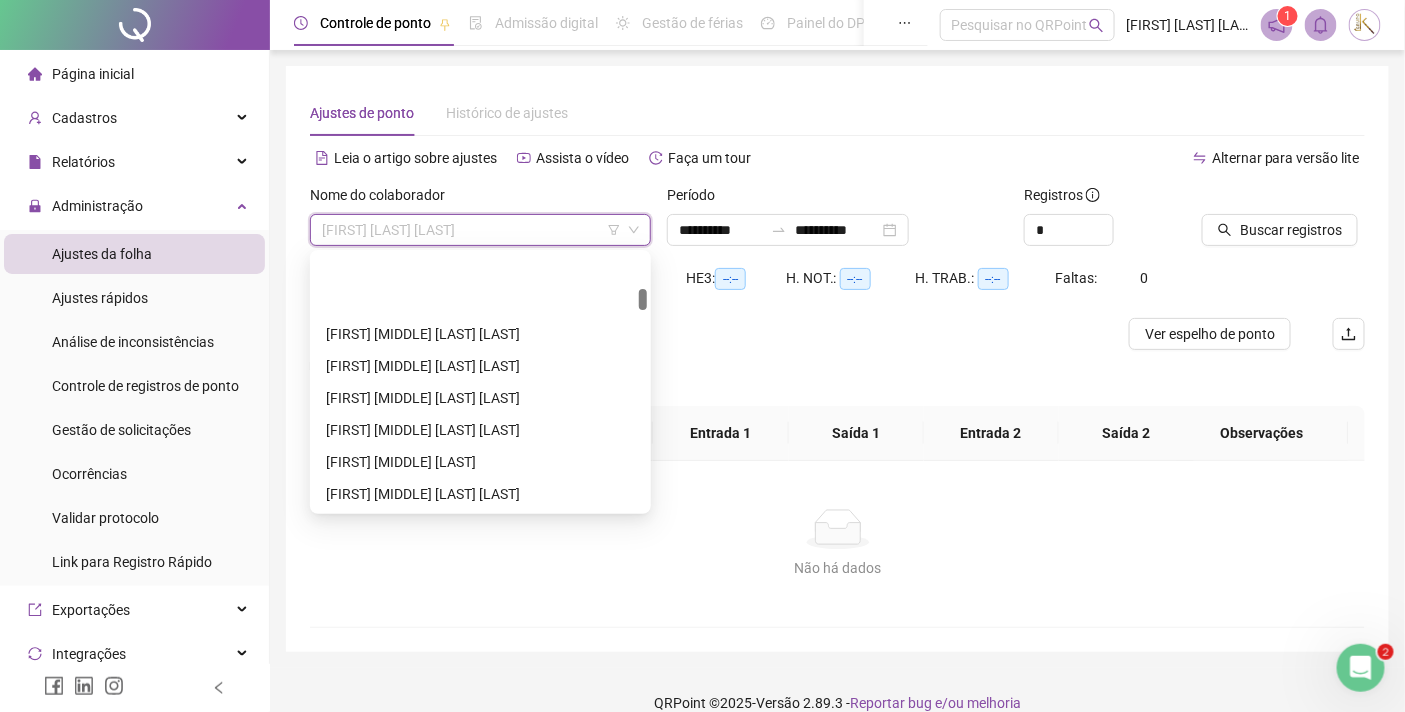 scroll, scrollTop: 415, scrollLeft: 0, axis: vertical 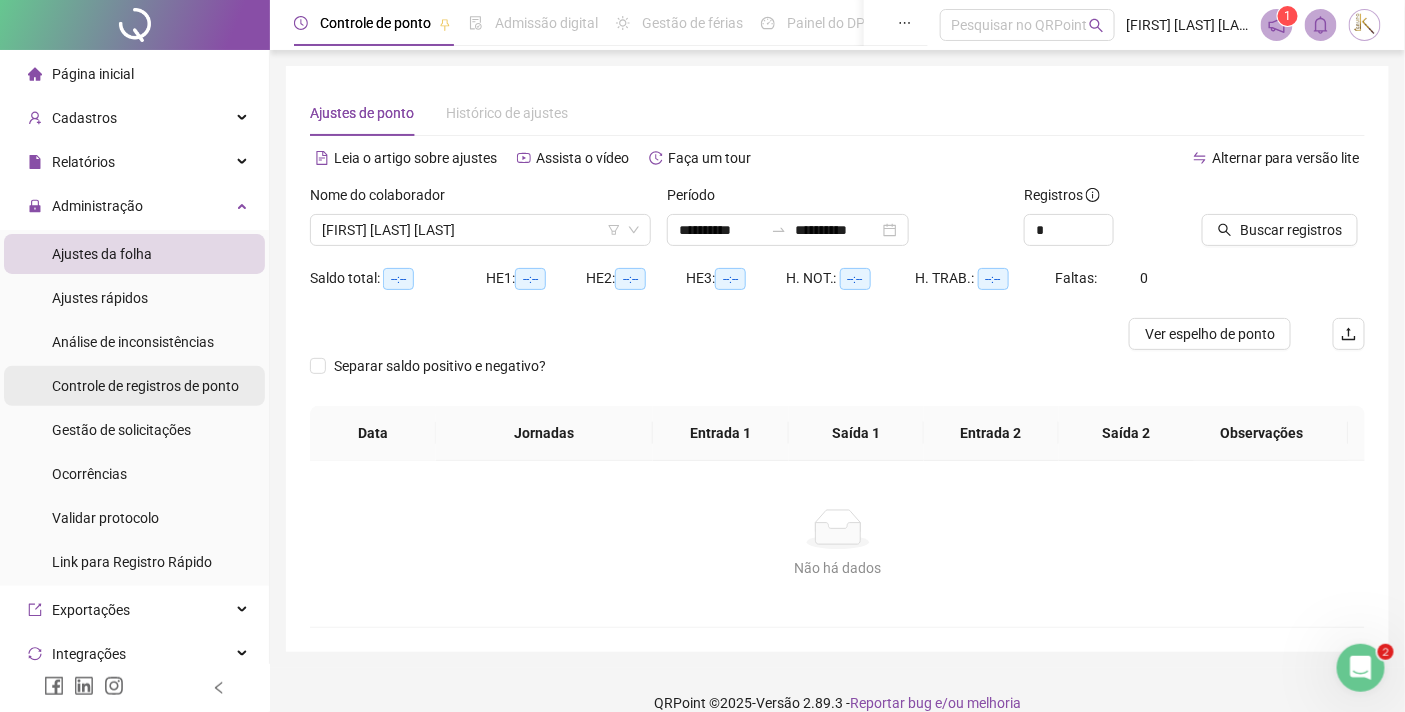 click on "Controle de registros de ponto" at bounding box center [145, 386] 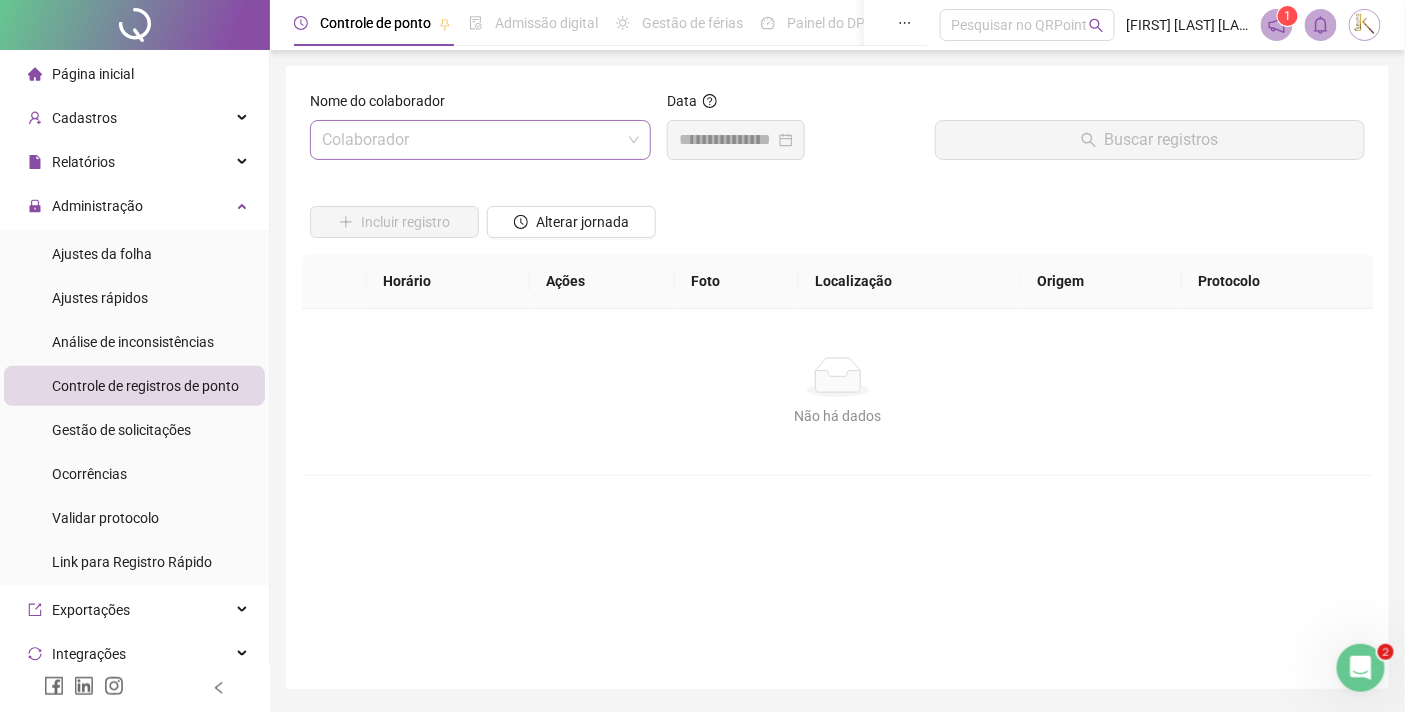 click at bounding box center (471, 140) 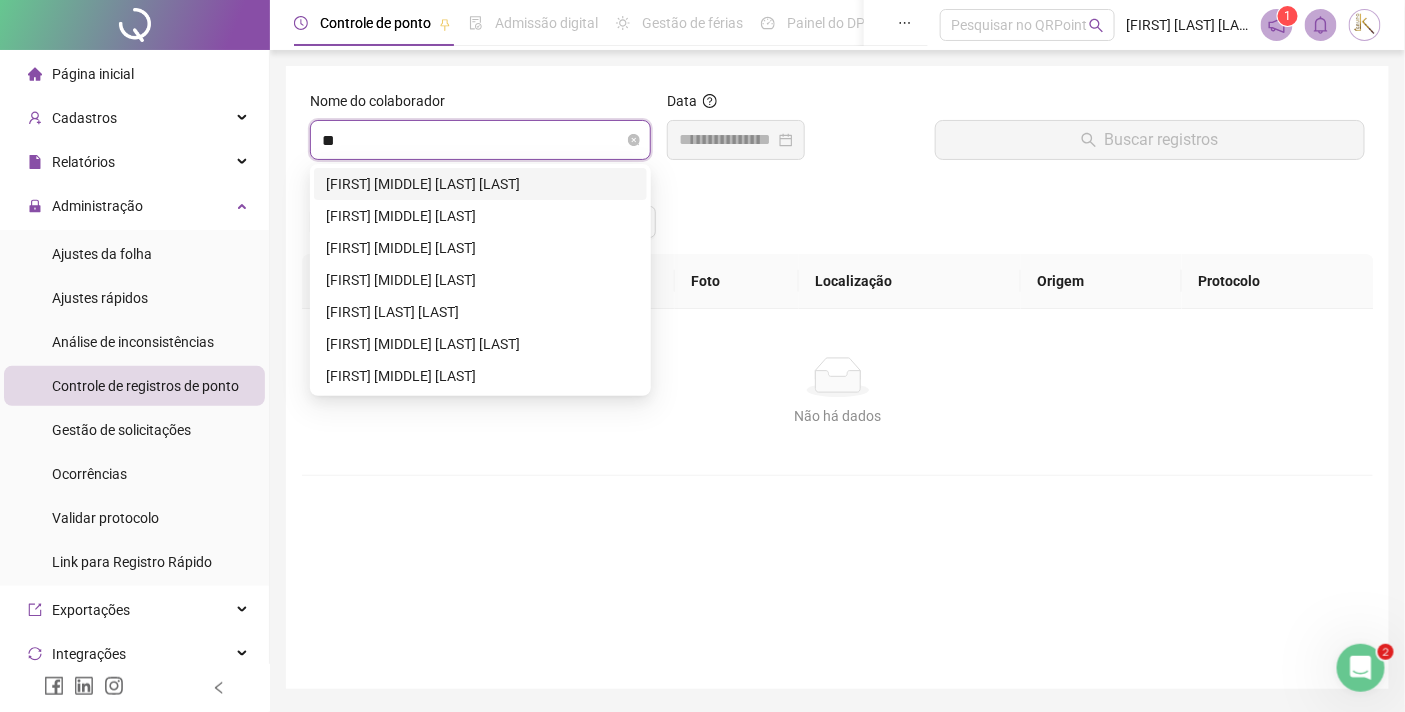 type on "***" 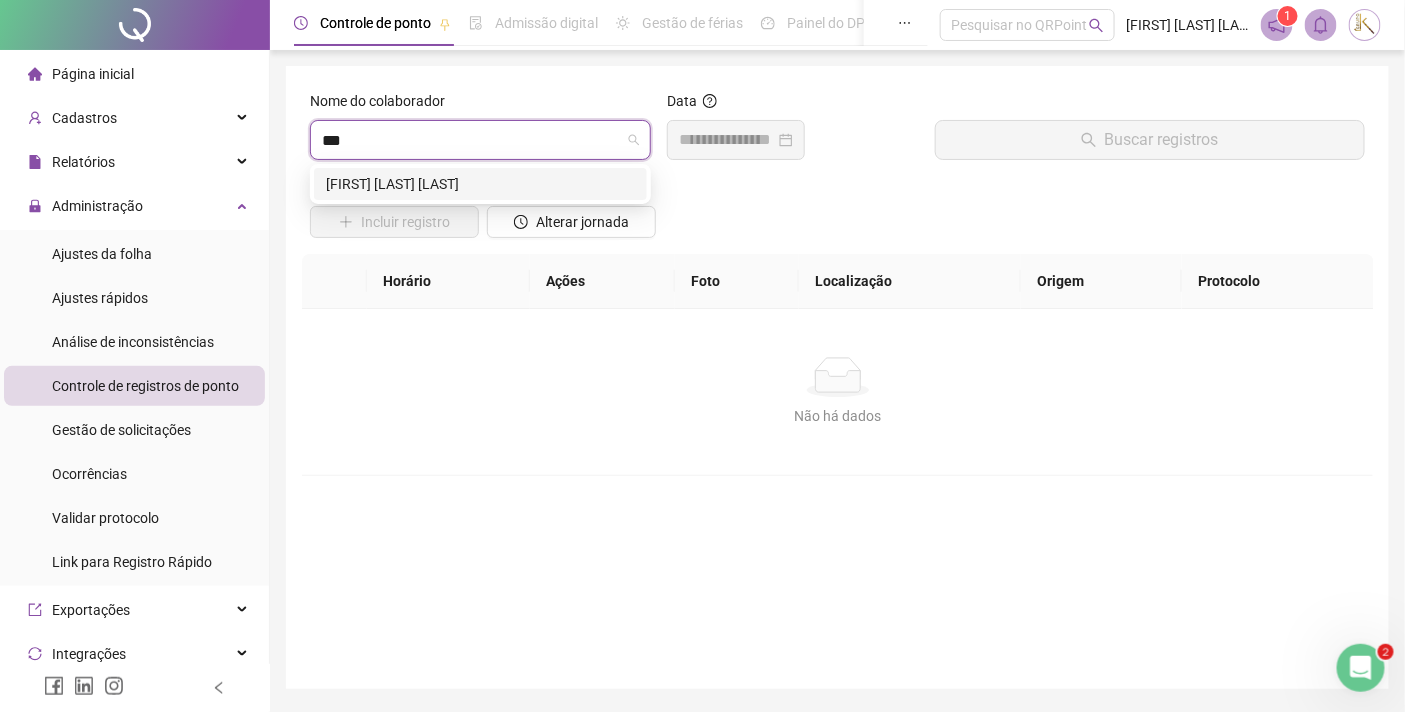 click on "[FIRST] [LAST] [LAST]" at bounding box center [480, 184] 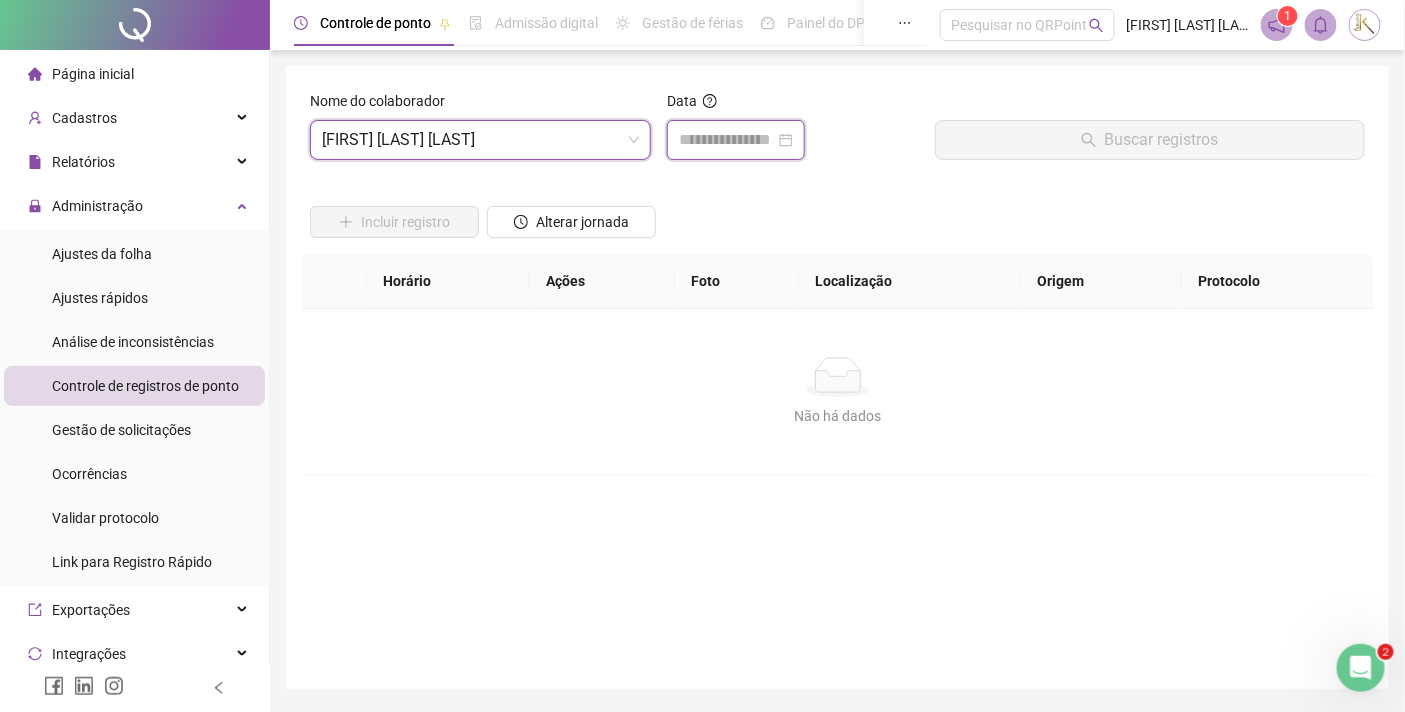 click at bounding box center (727, 140) 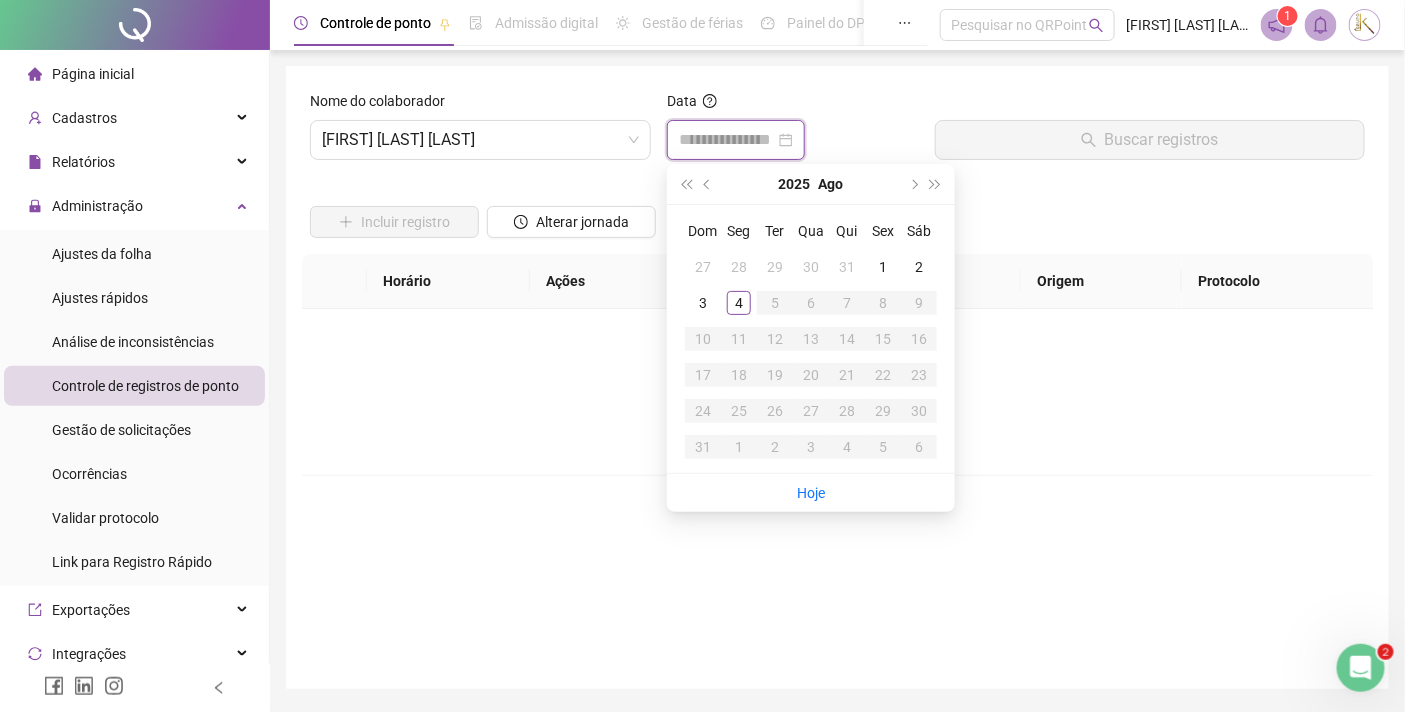 type on "**********" 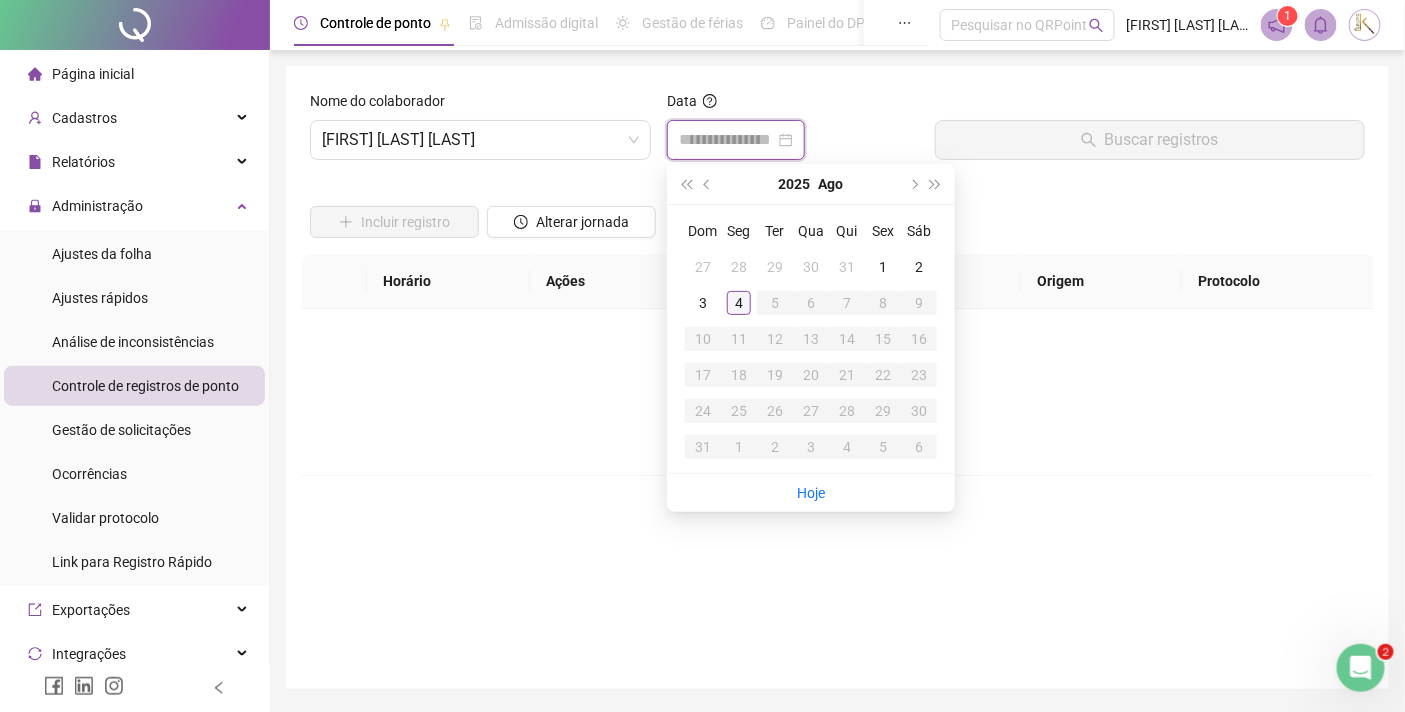 type on "**********" 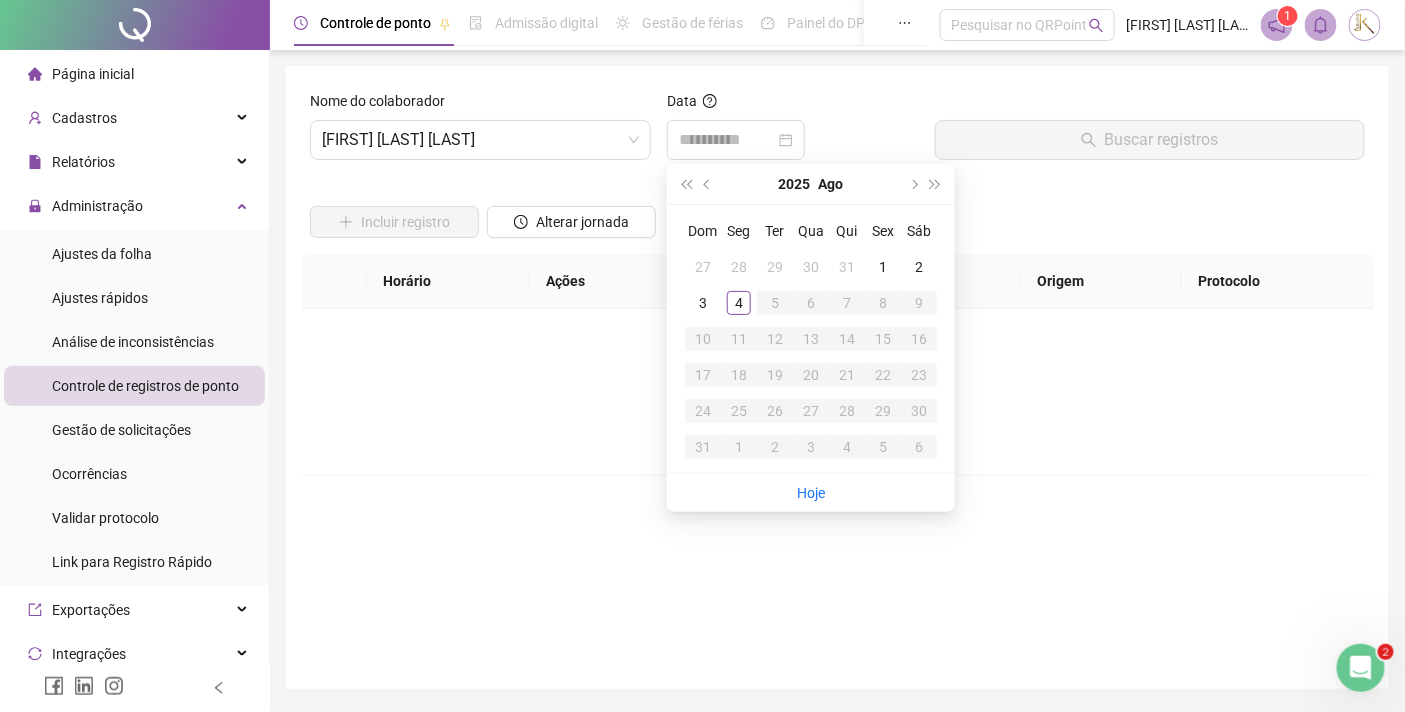 drag, startPoint x: 737, startPoint y: 304, endPoint x: 917, endPoint y: 248, distance: 188.50995 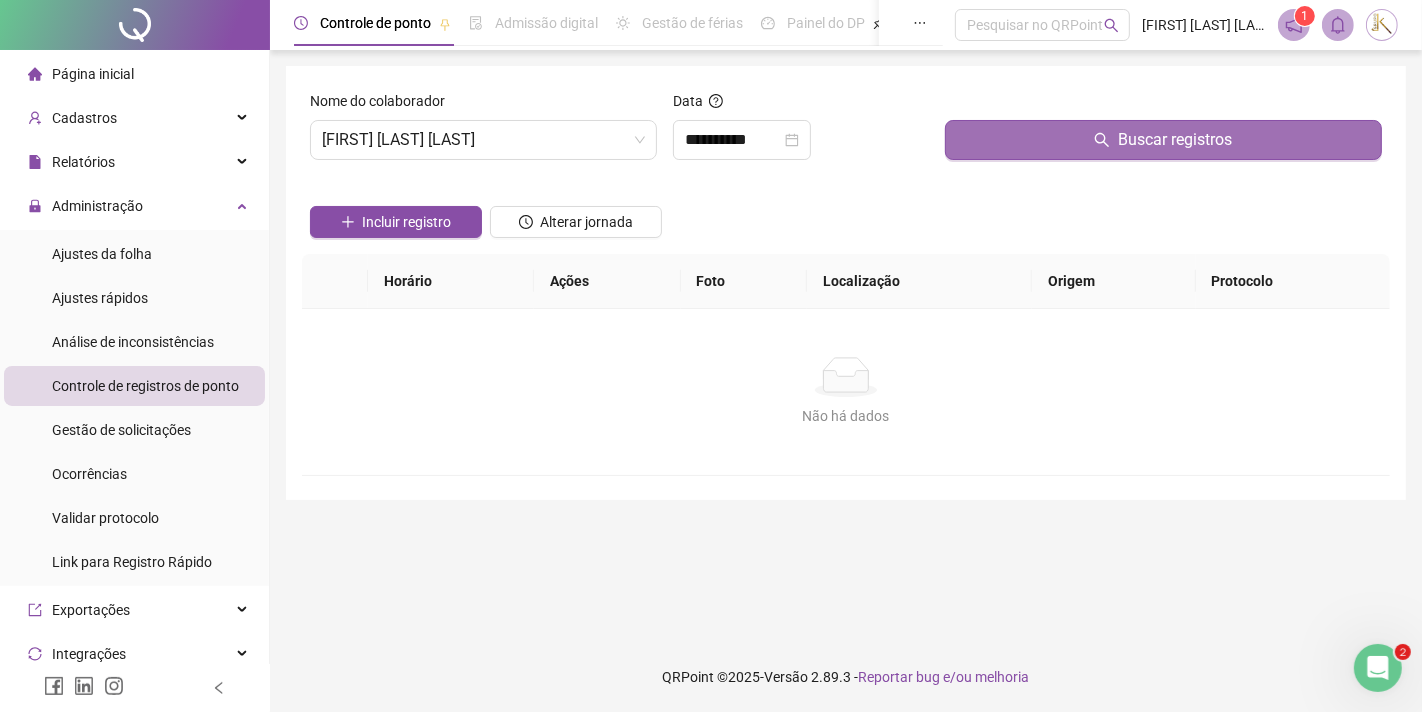 click on "Buscar registros" at bounding box center [1175, 140] 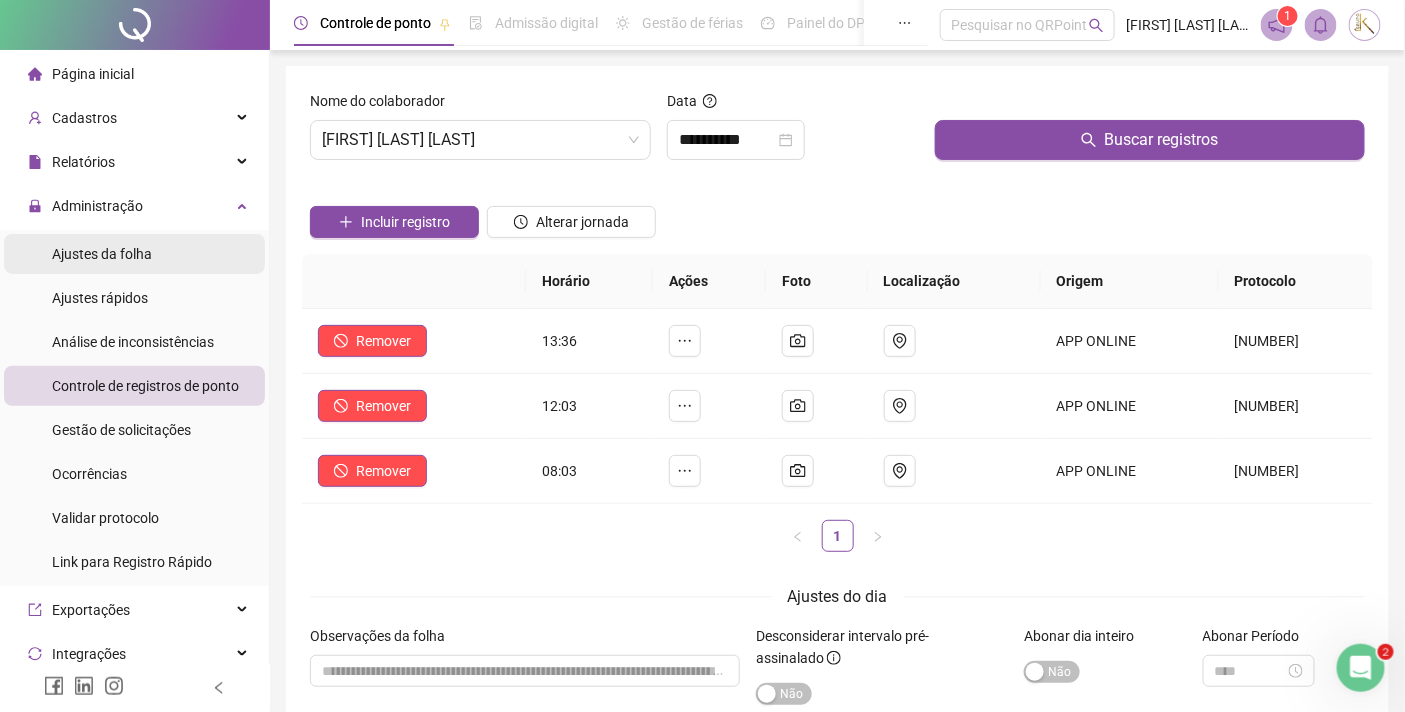 click on "Ajustes da folha" at bounding box center [102, 254] 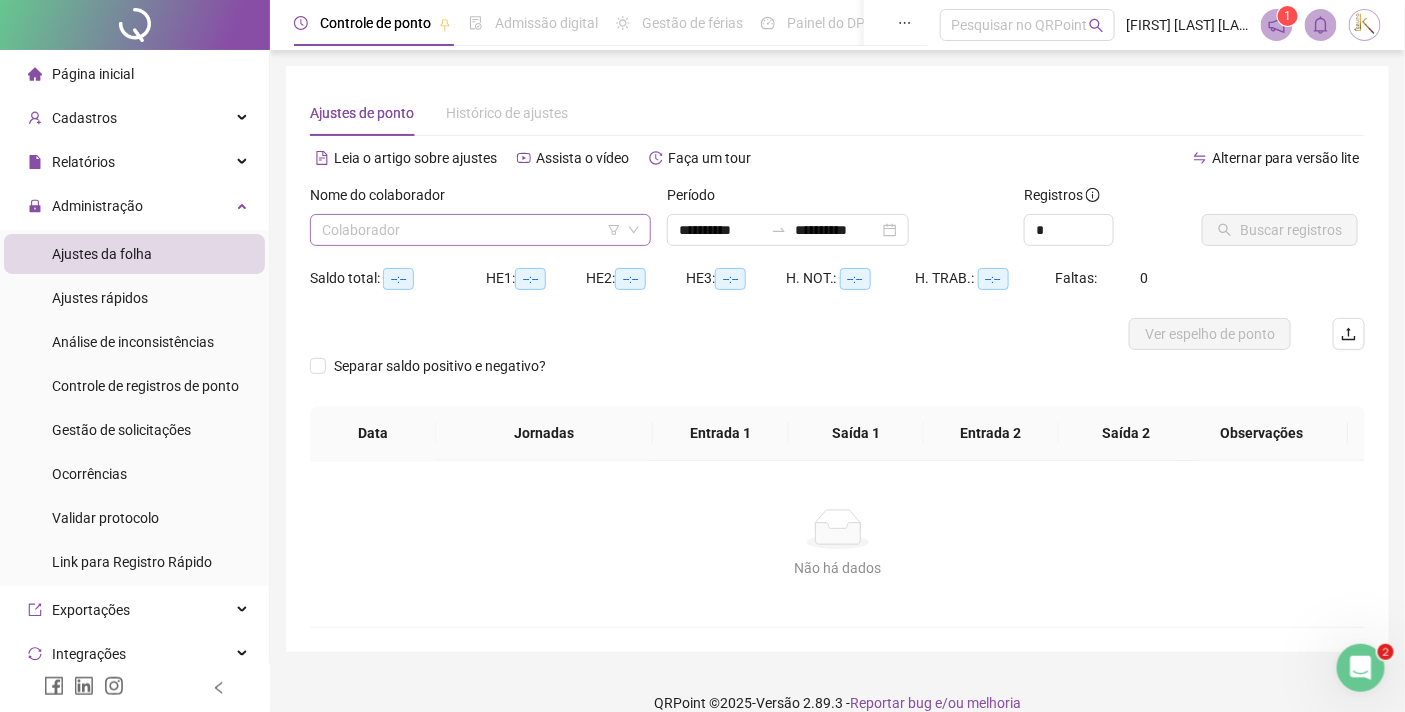 click at bounding box center (471, 230) 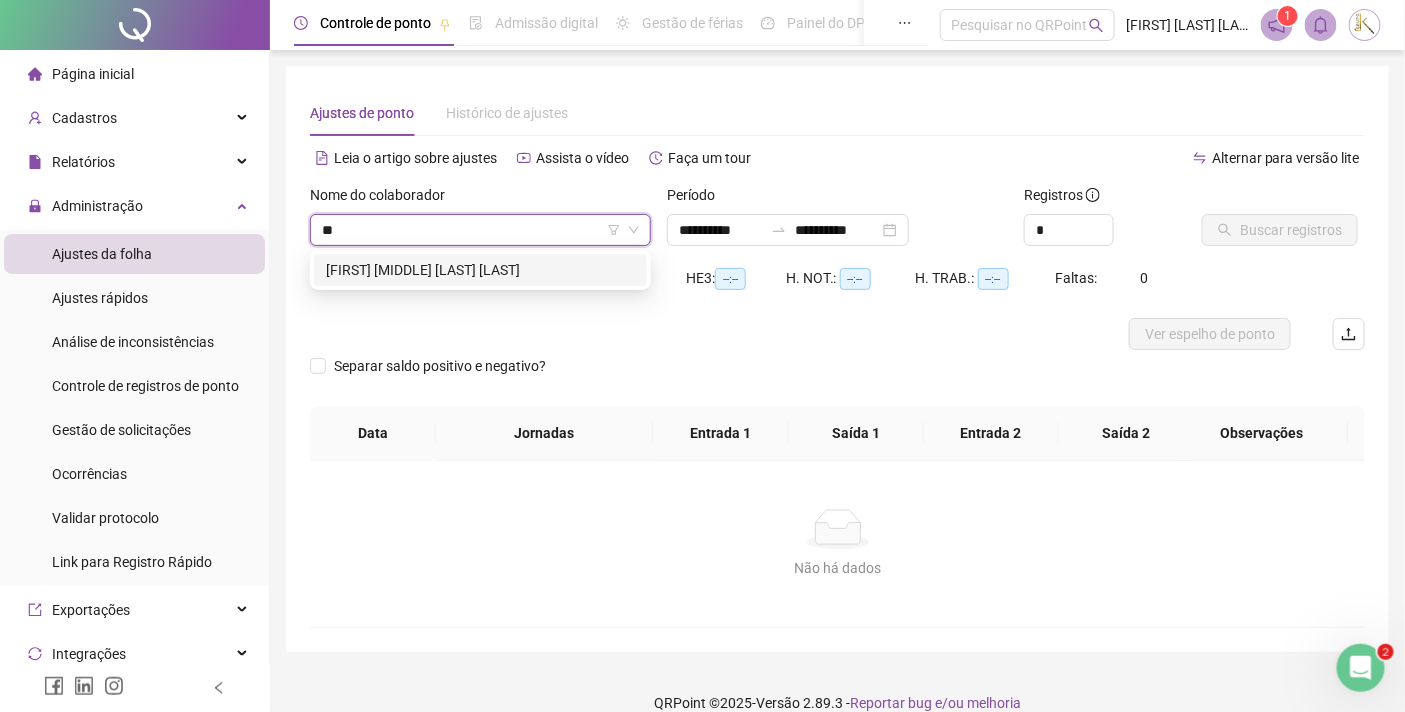 type on "*" 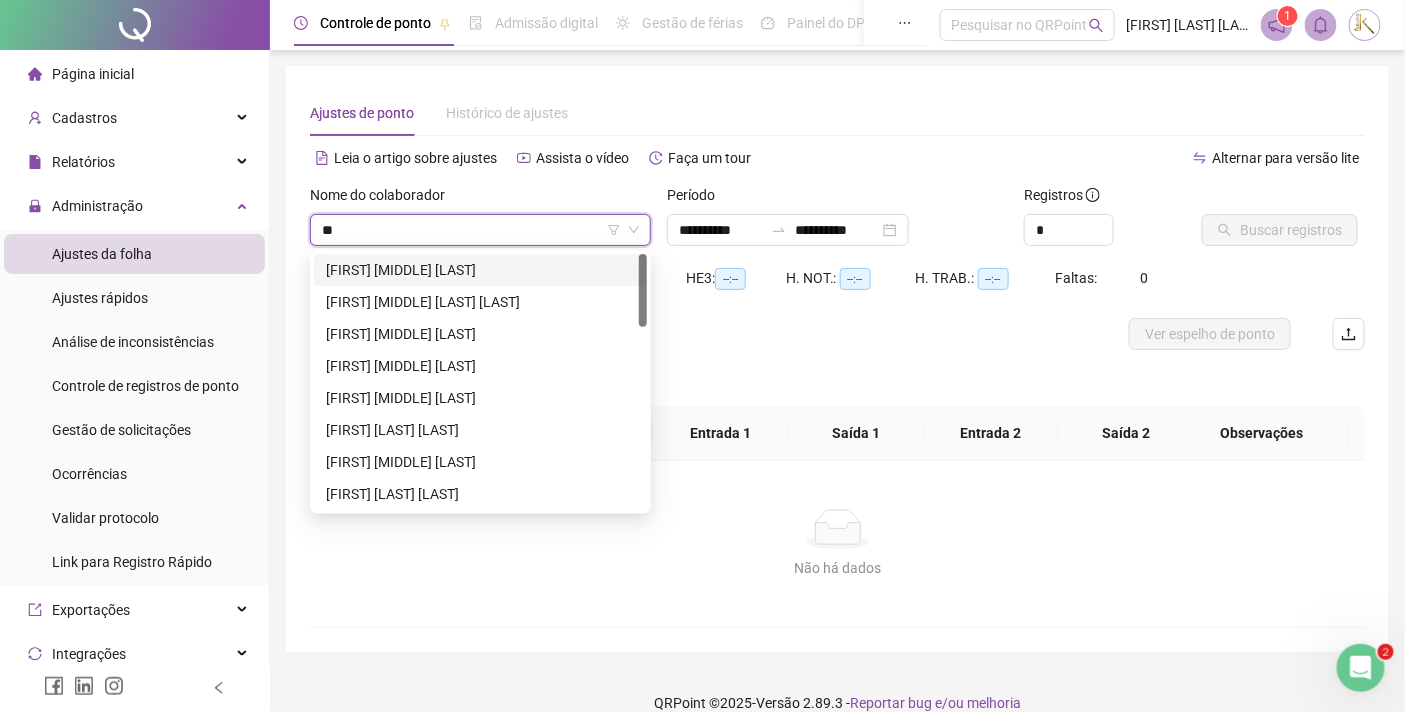 type on "*" 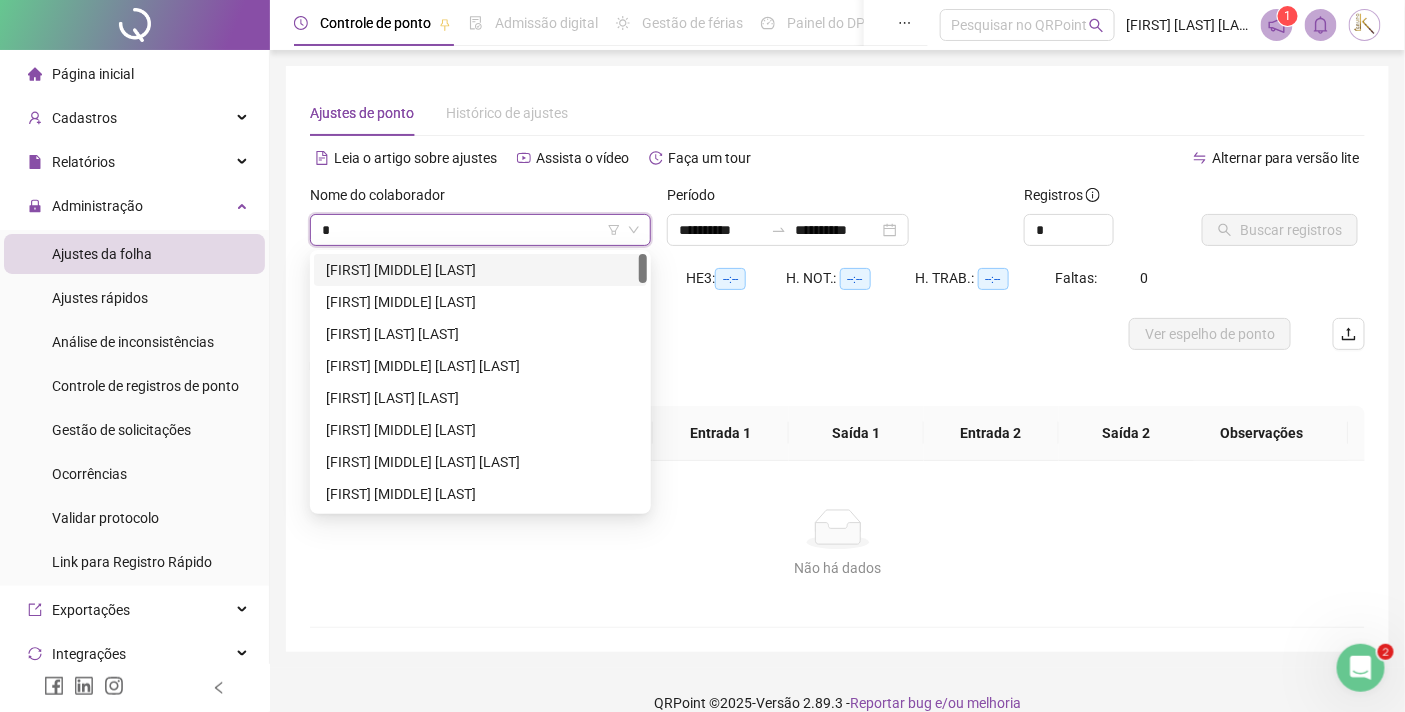 type 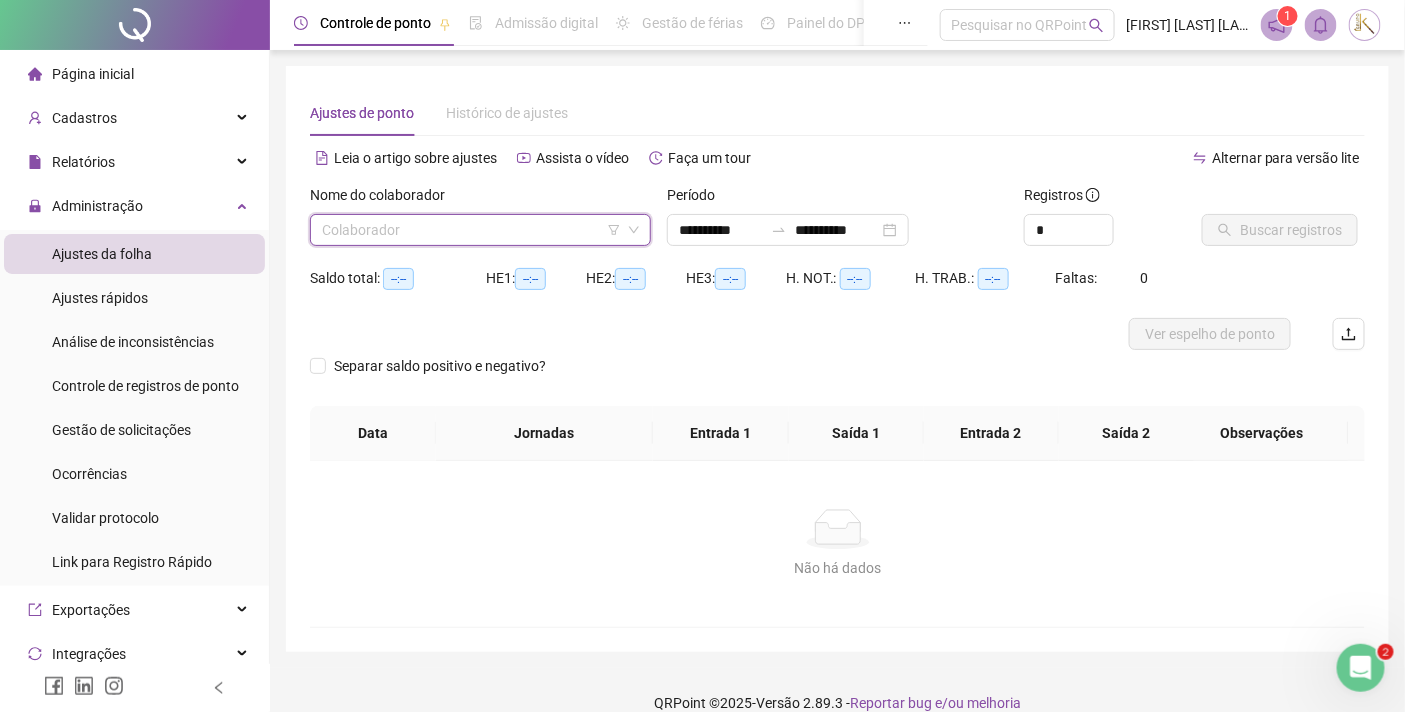 click at bounding box center [471, 230] 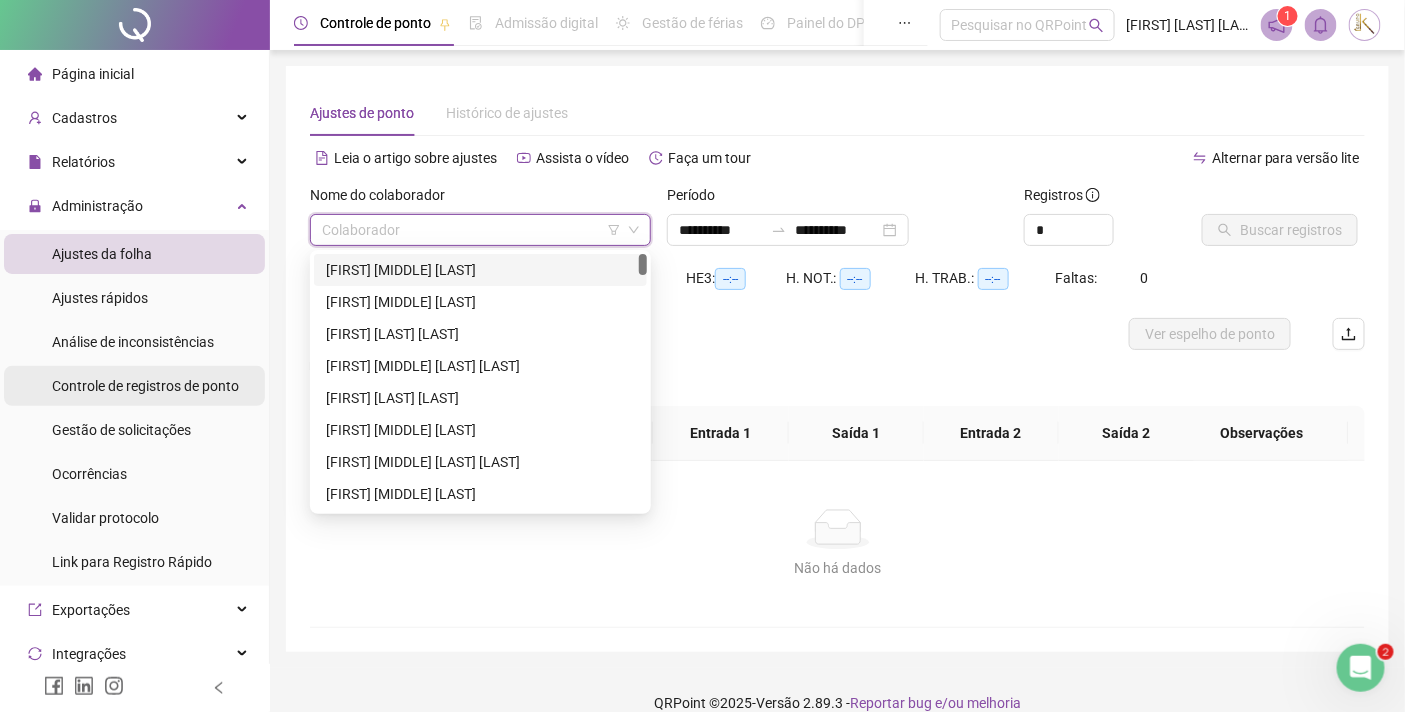click on "Controle de registros de ponto" at bounding box center [145, 386] 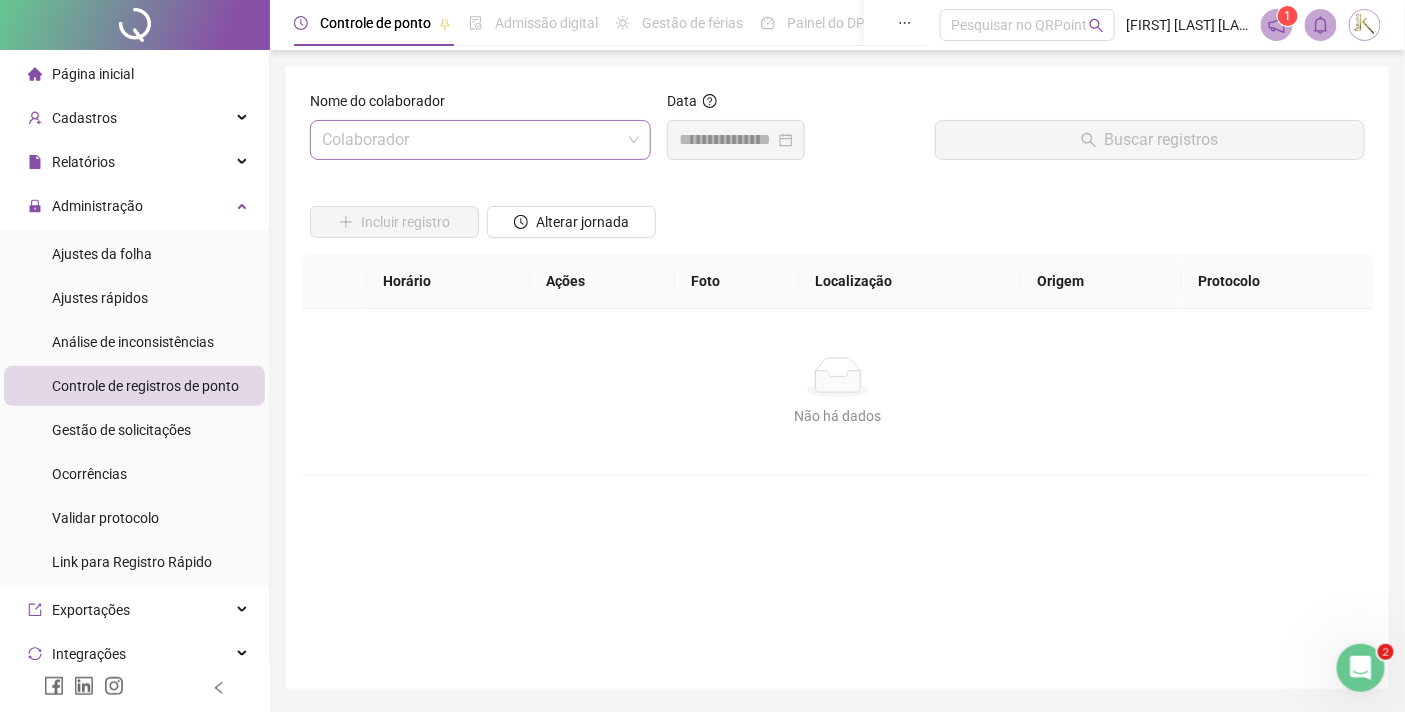 click at bounding box center [471, 140] 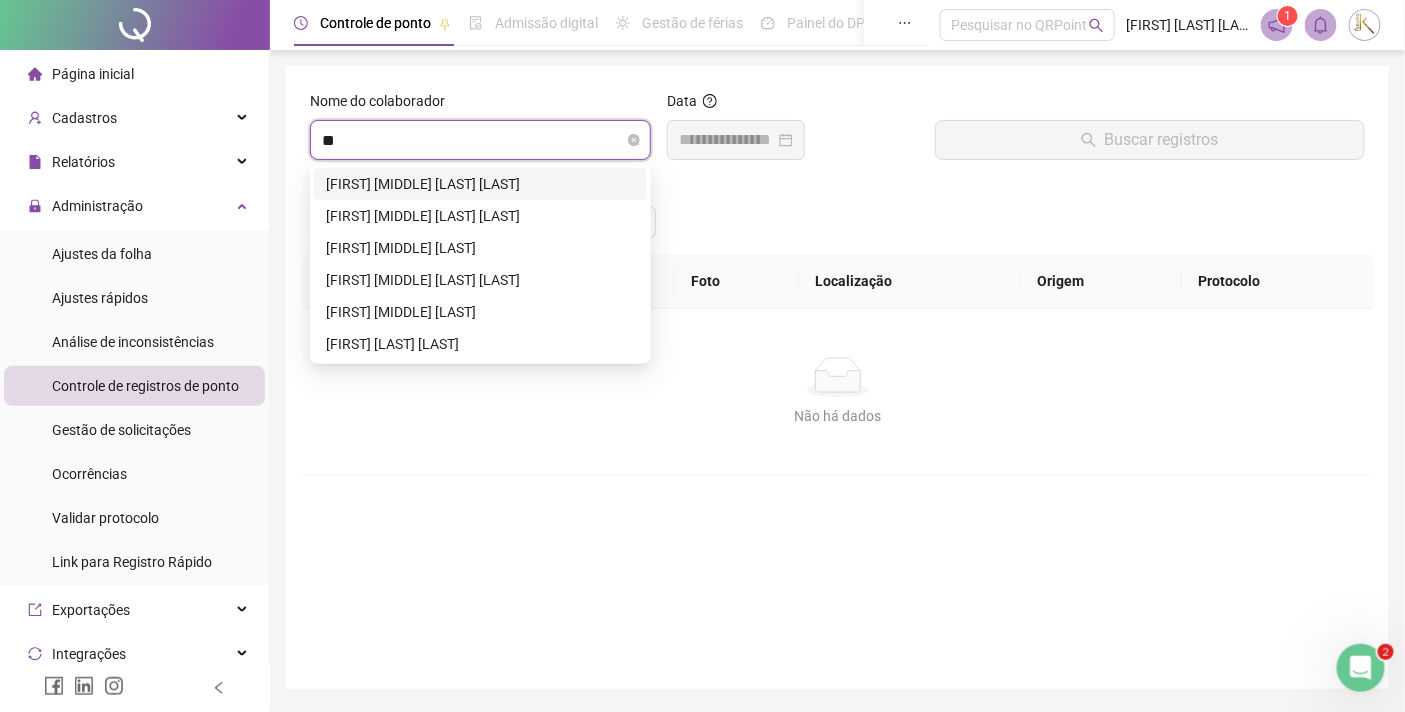 type on "***" 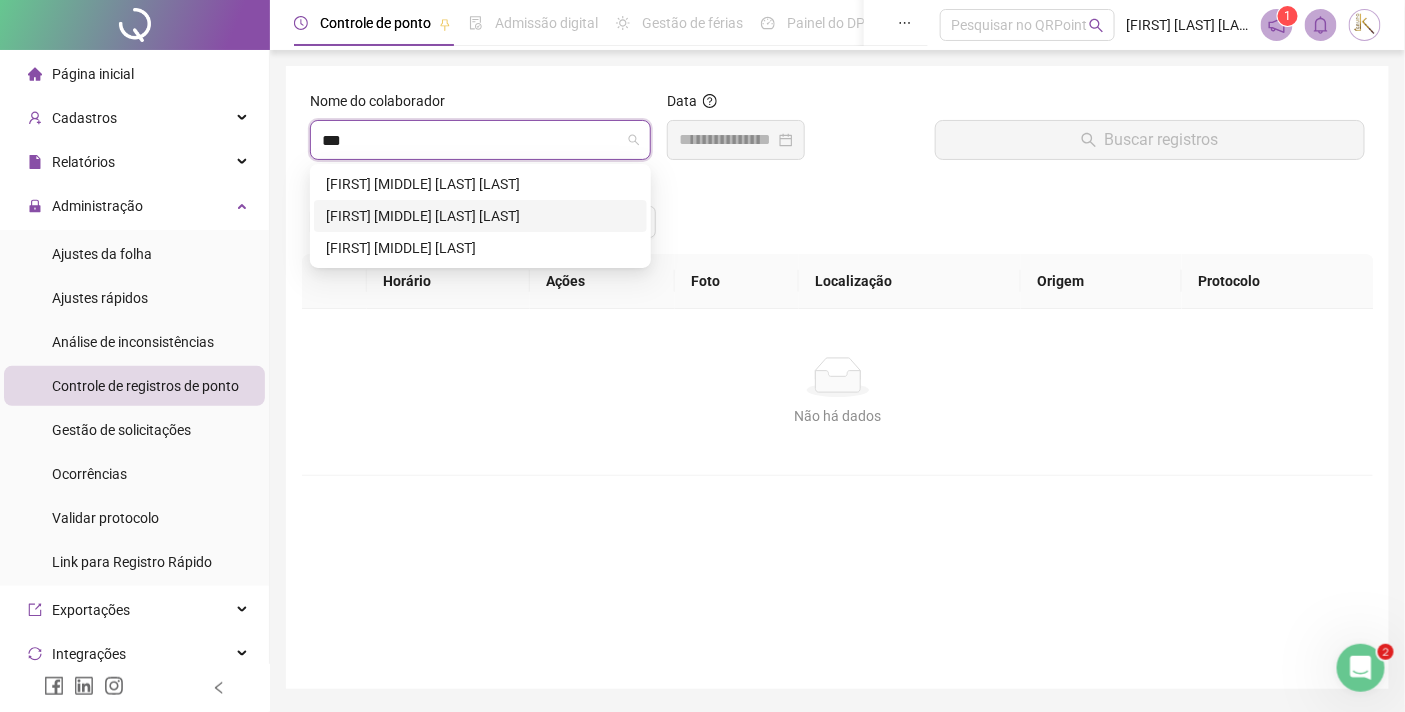 click on "[FIRST] [MIDDLE] [LAST] [LAST]" at bounding box center (480, 216) 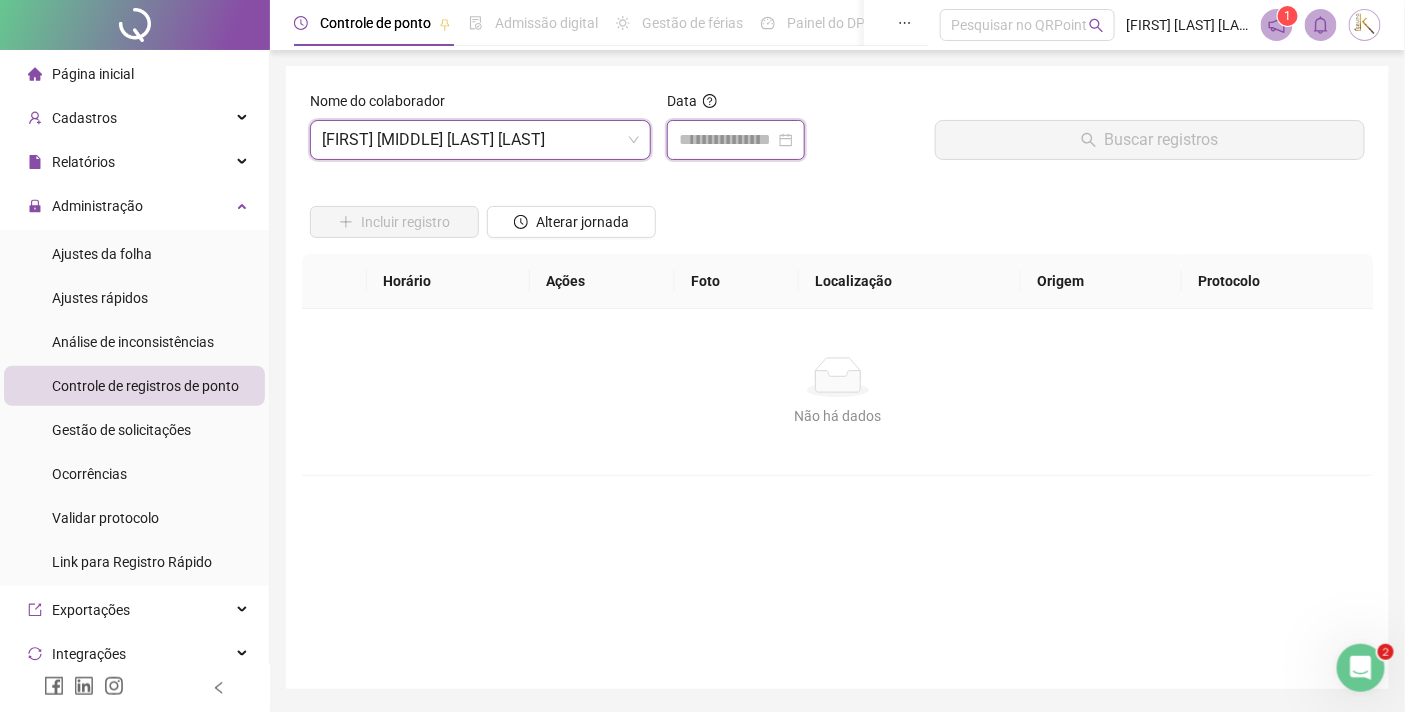 click at bounding box center (727, 140) 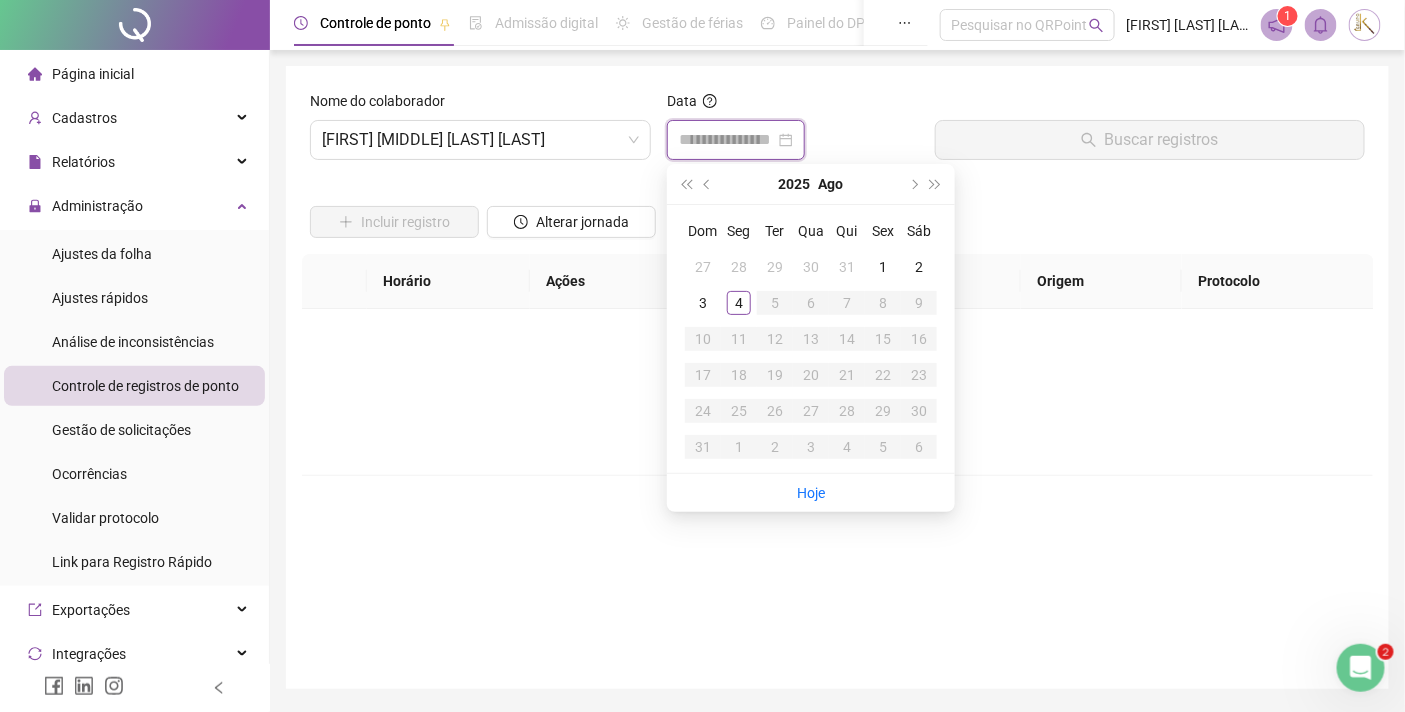 type on "**********" 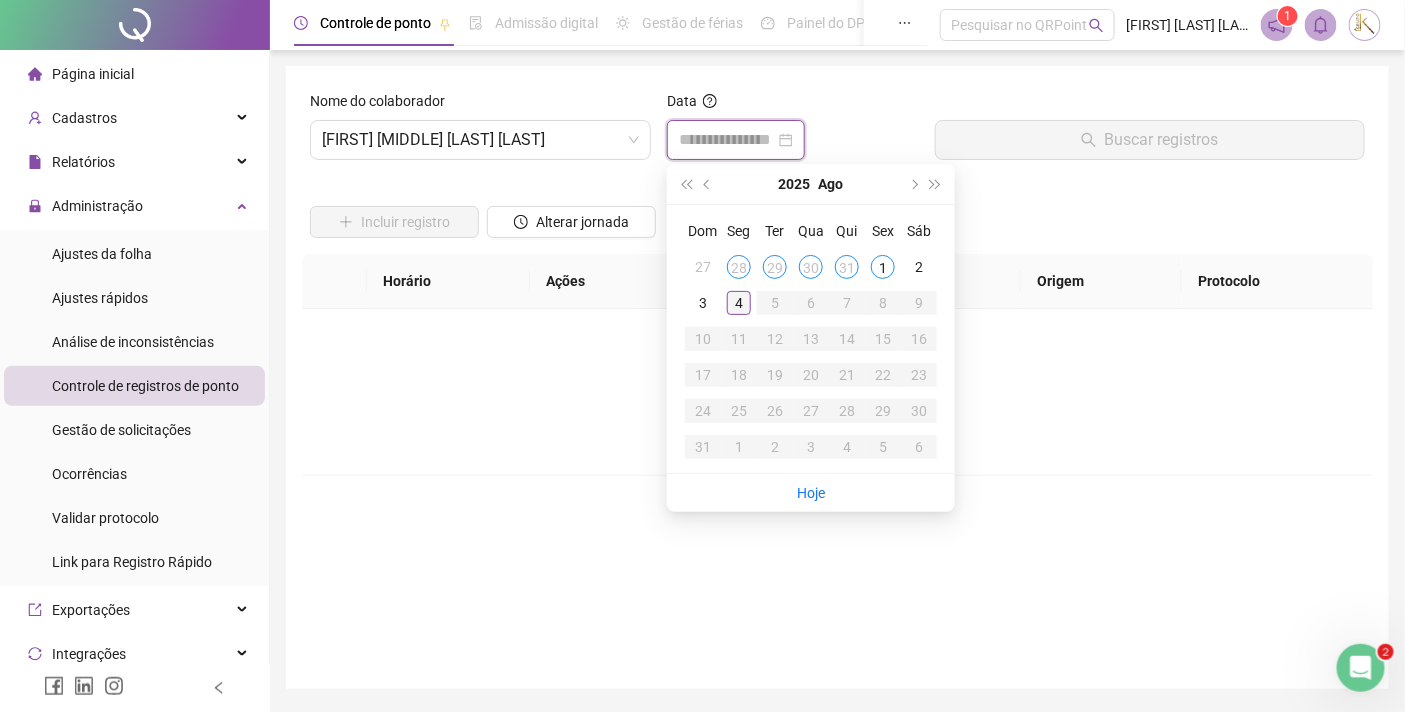 type on "**********" 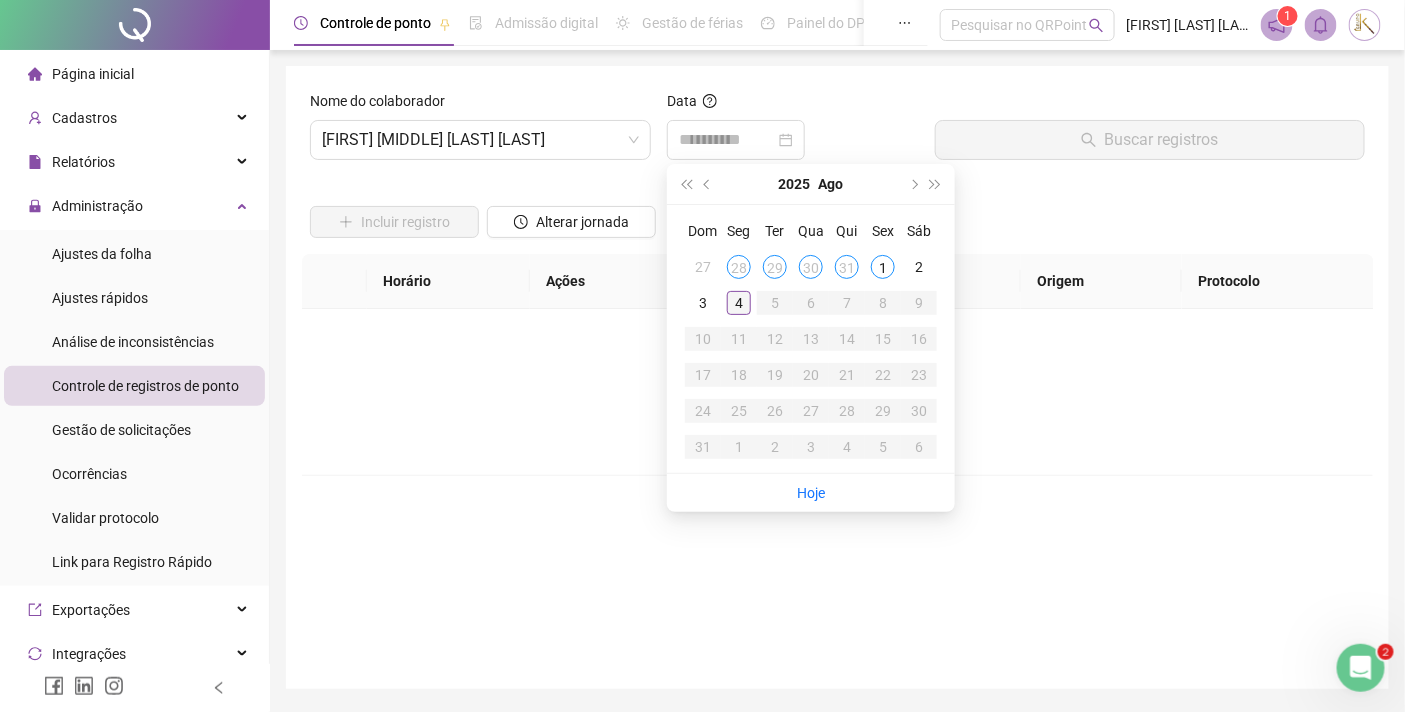 click on "4" at bounding box center [739, 303] 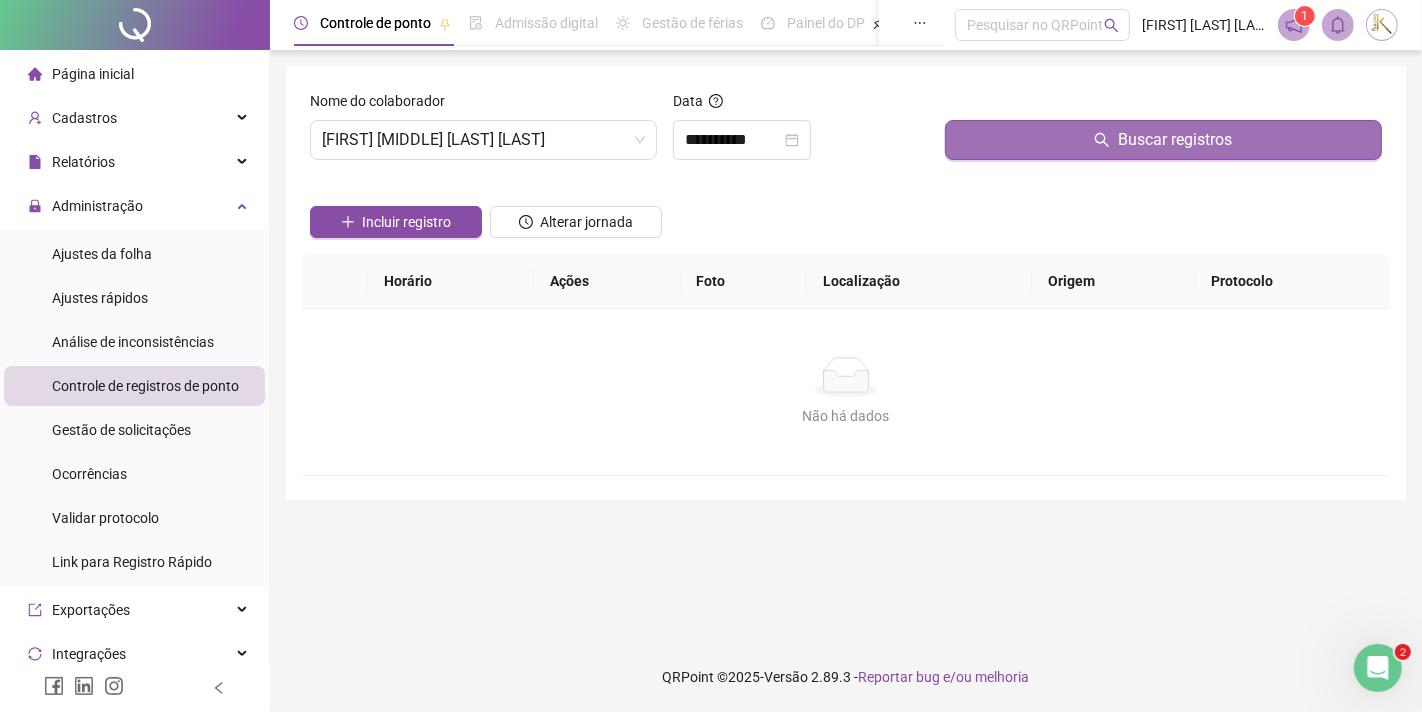 click on "Buscar registros" at bounding box center [1175, 140] 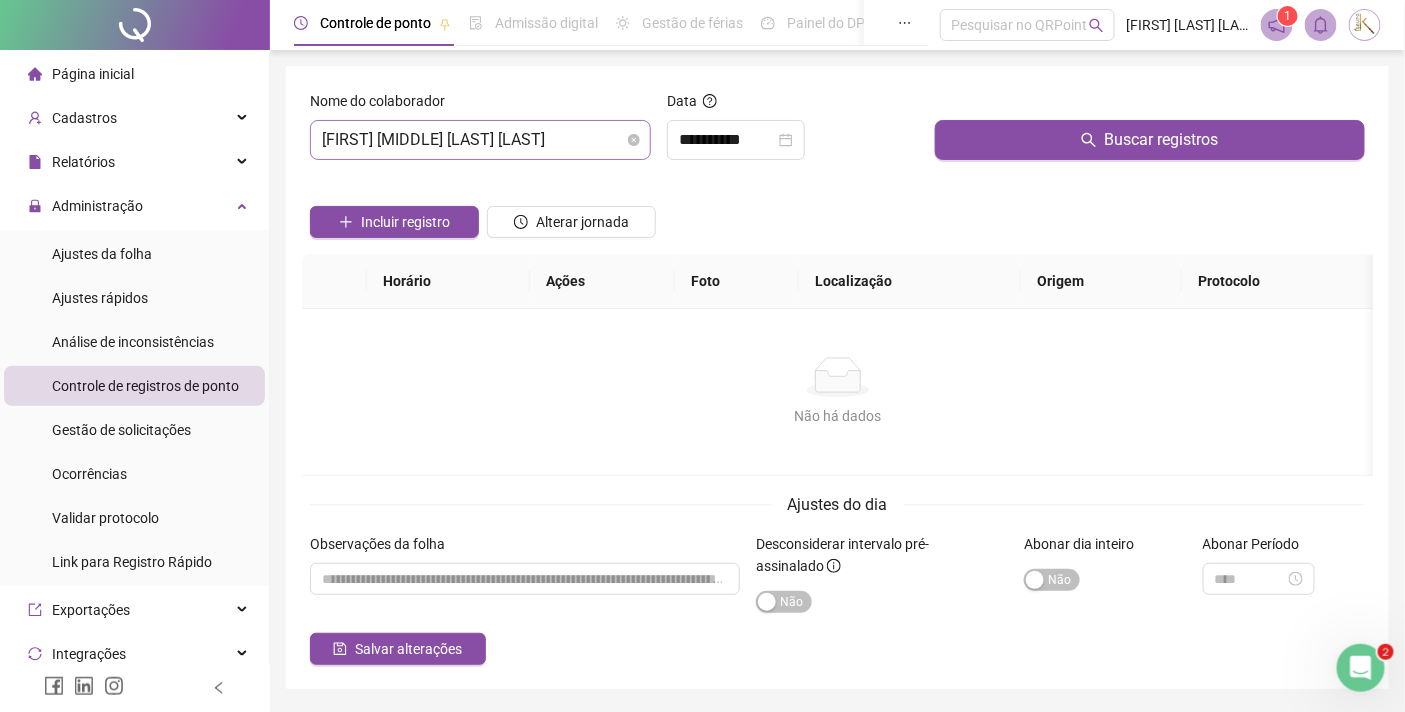 click on "[FIRST] [MIDDLE] [LAST] [LAST]" at bounding box center (480, 140) 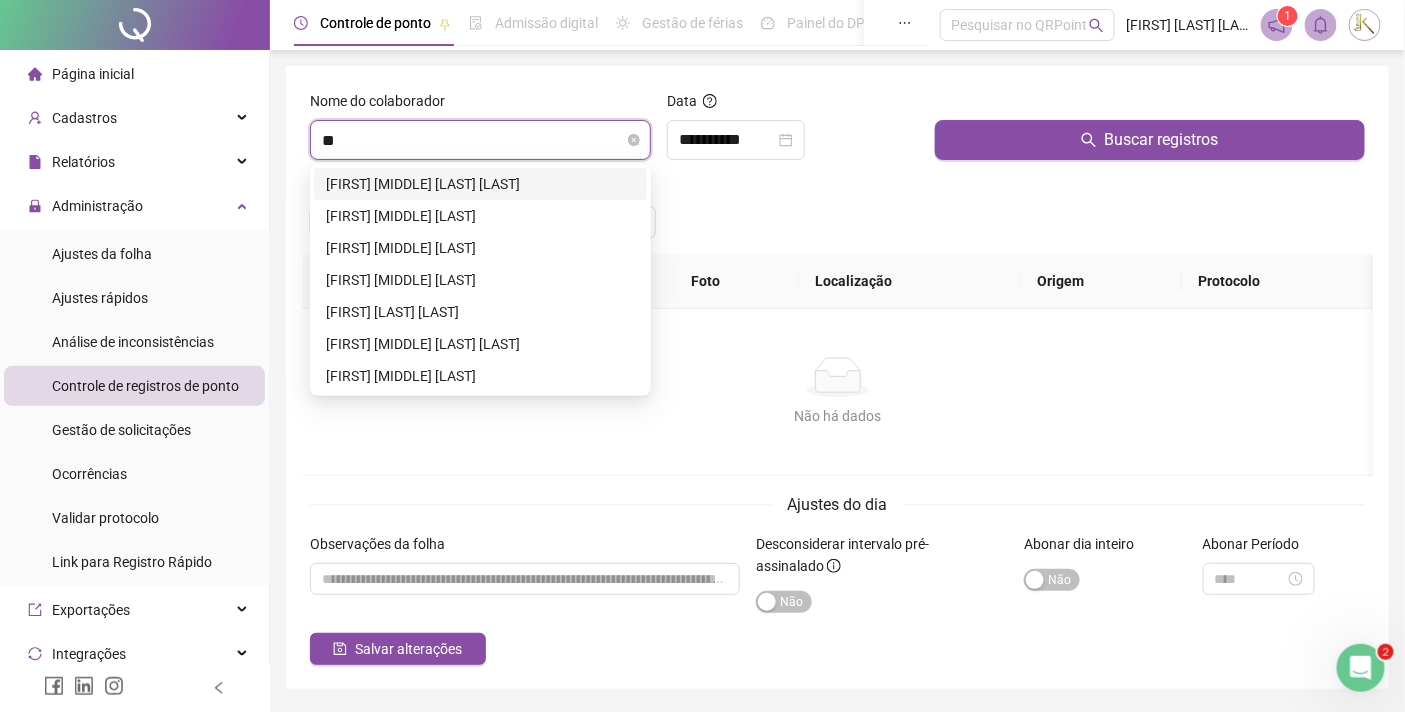 scroll, scrollTop: 0, scrollLeft: 0, axis: both 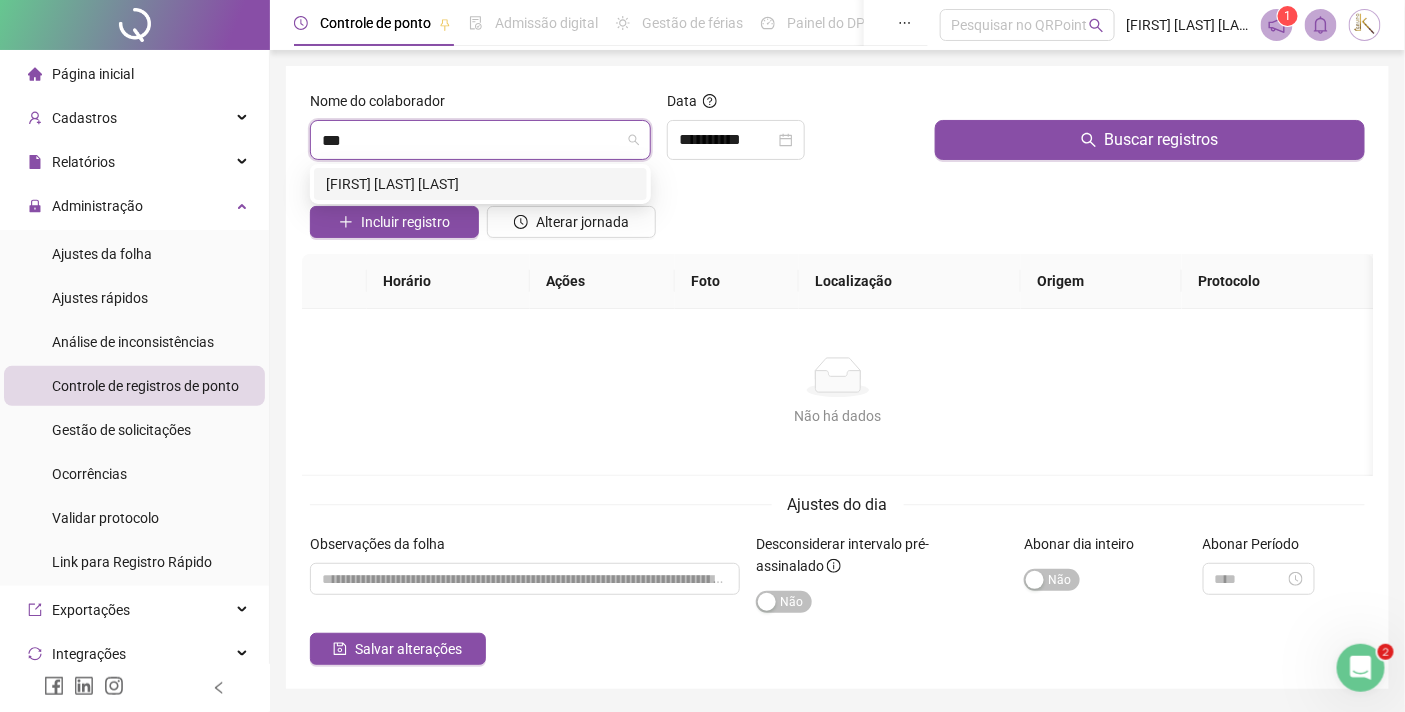 click on "[FIRST] [LAST] [LAST]" at bounding box center (480, 184) 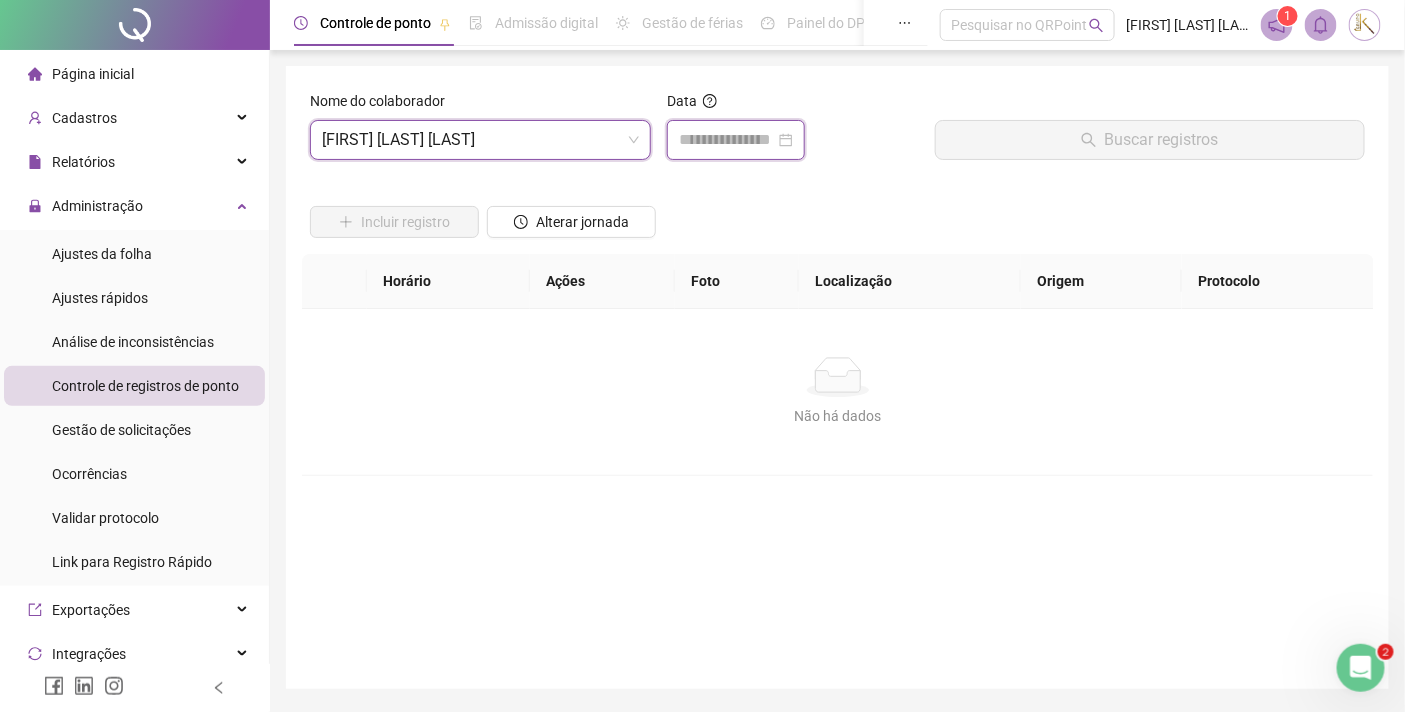 click at bounding box center (727, 140) 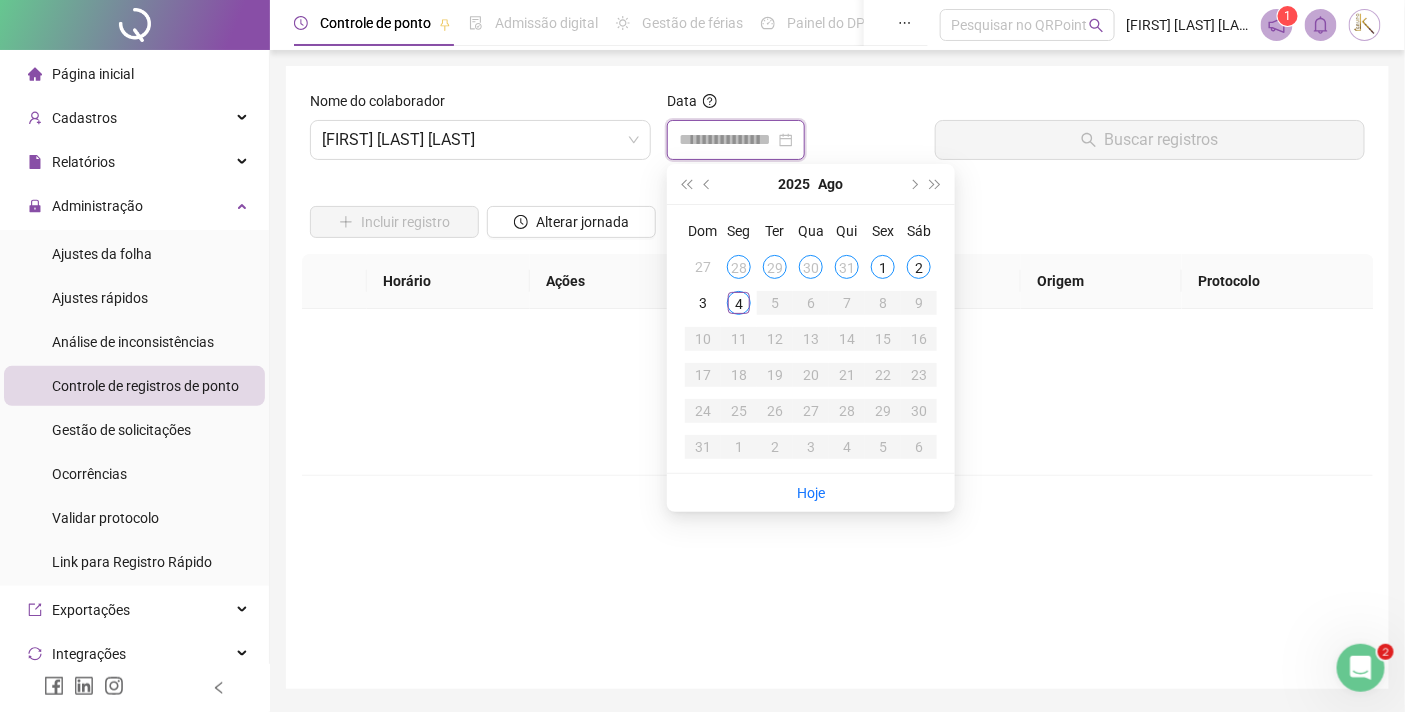type on "**********" 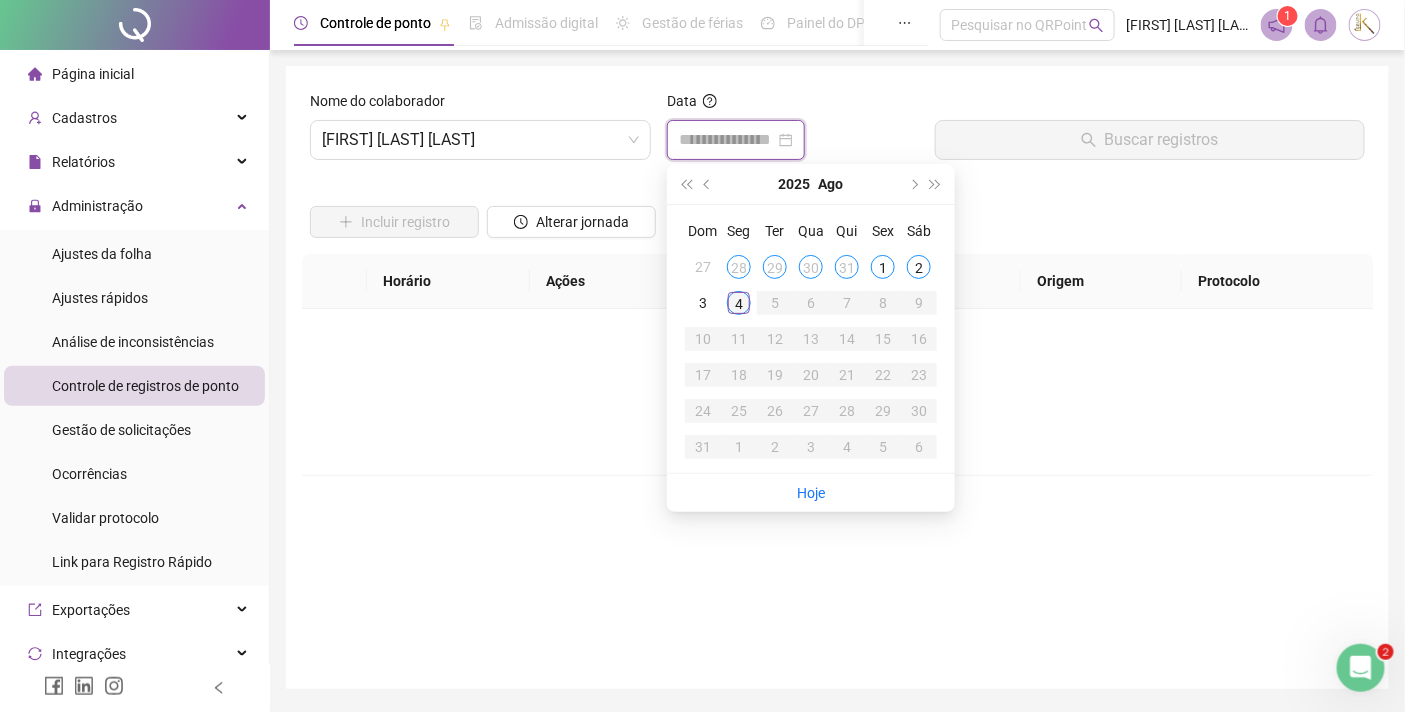 type on "**********" 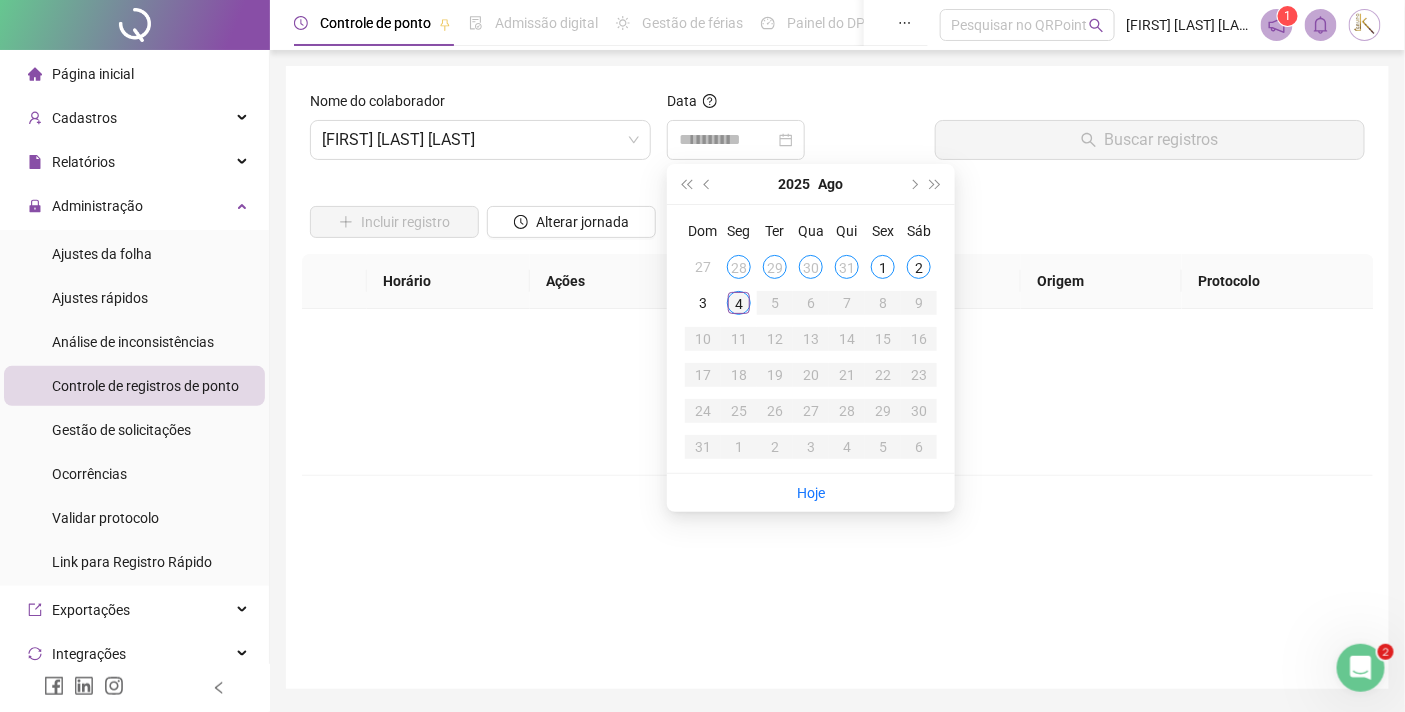 click on "4" at bounding box center (739, 303) 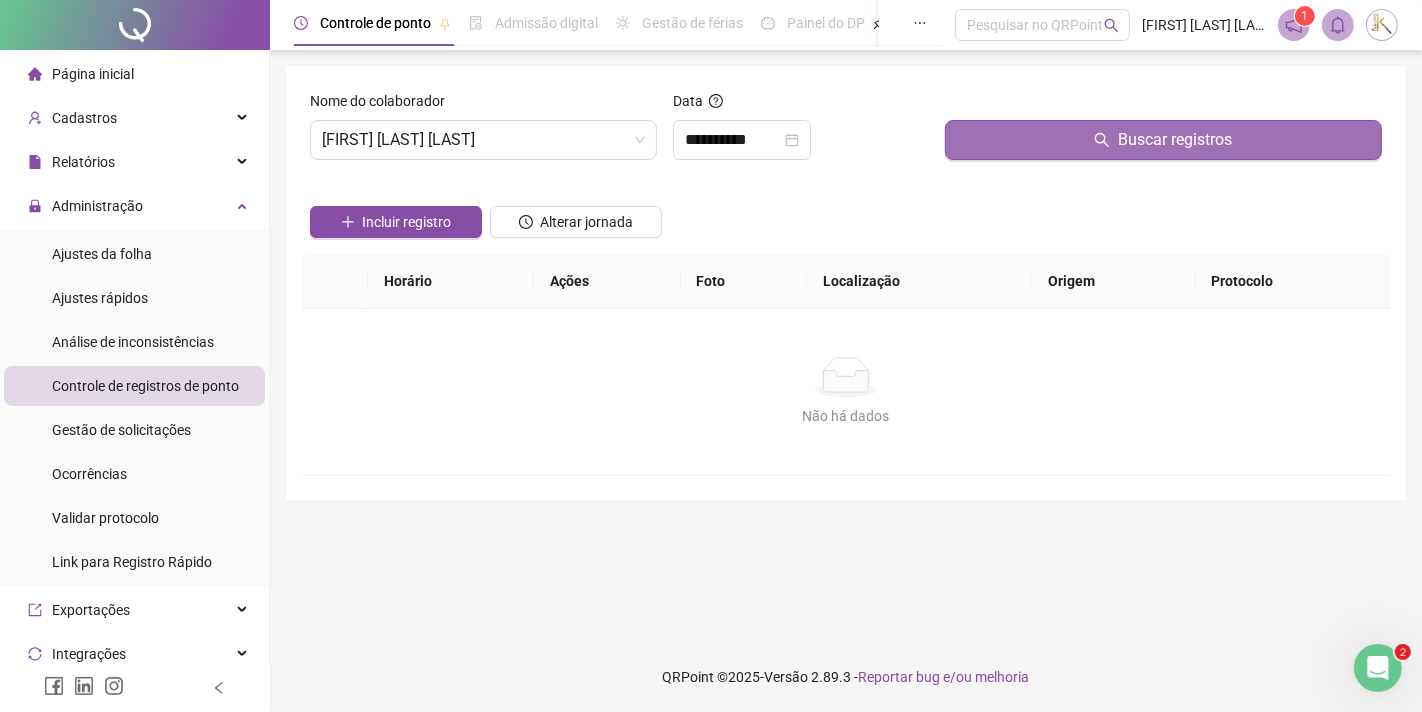 click on "Buscar registros" at bounding box center [1175, 140] 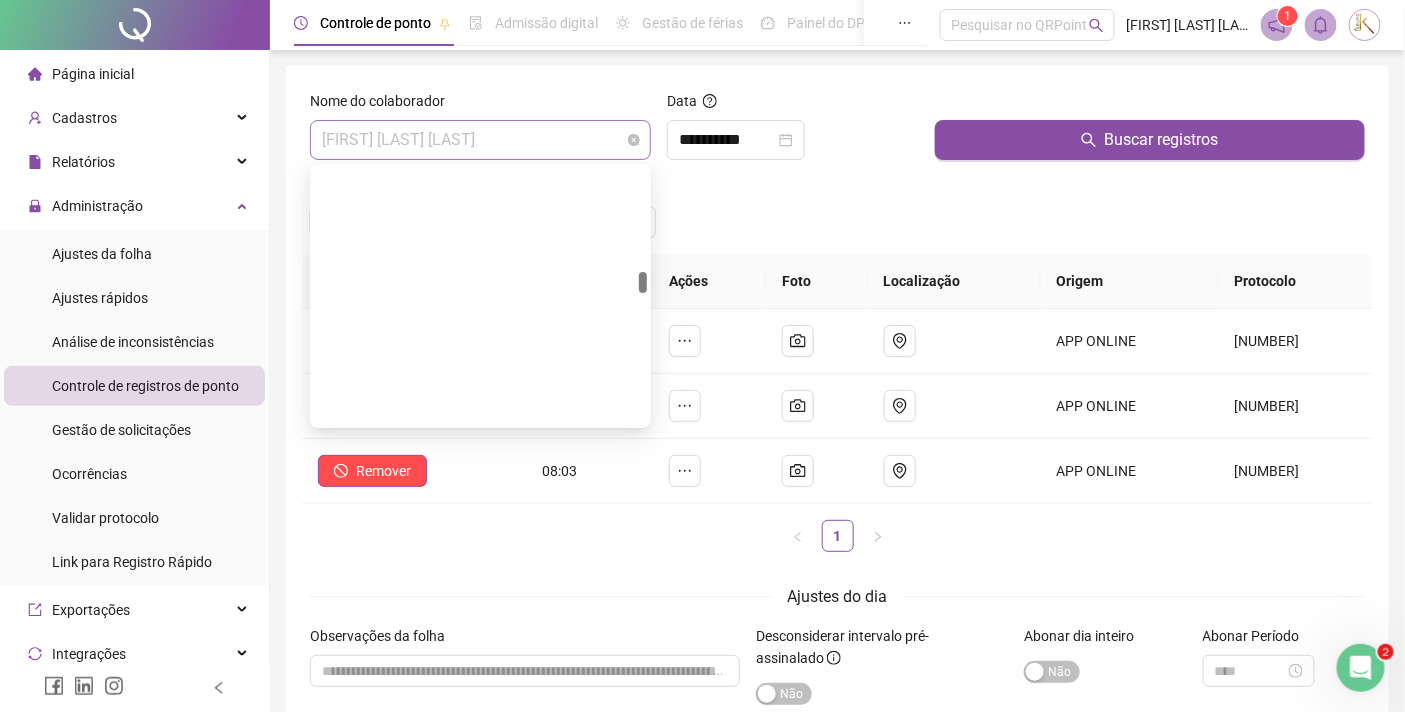 click on "[FIRST] [LAST] [LAST]" at bounding box center (480, 140) 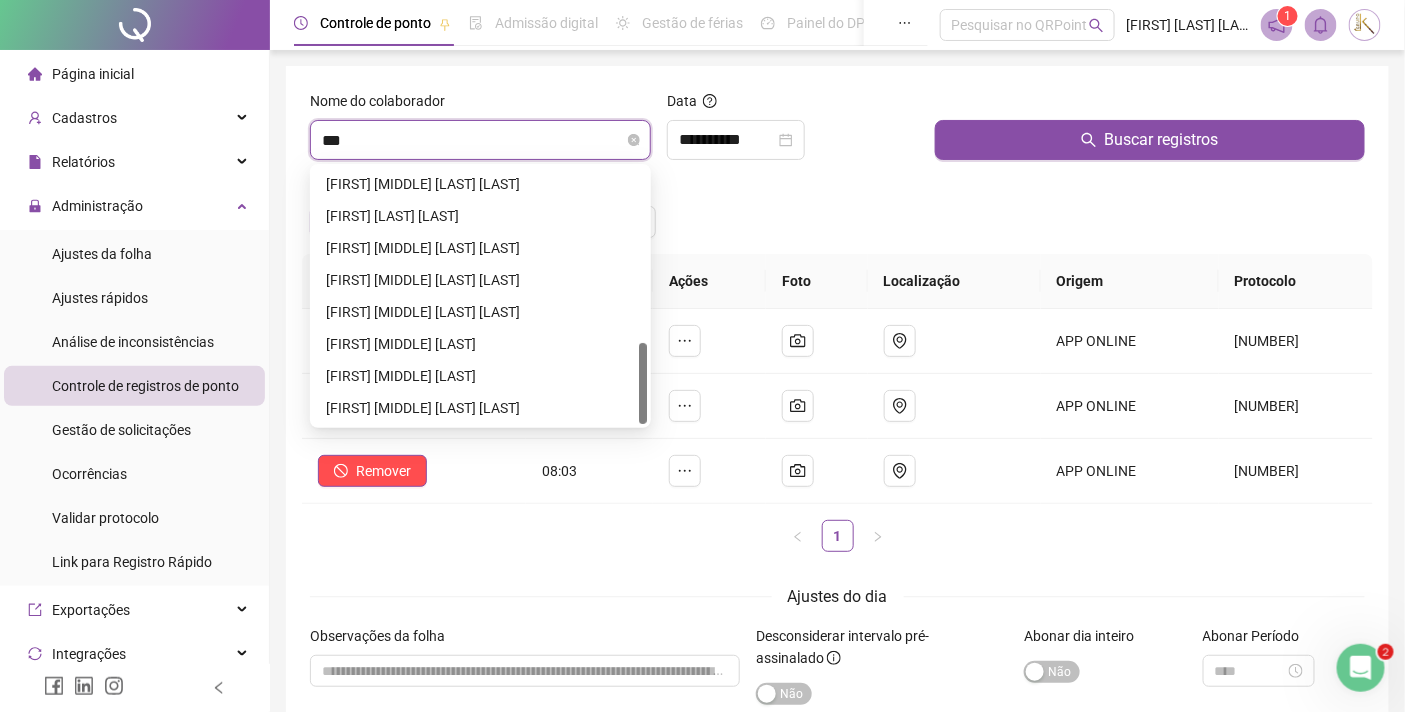 scroll, scrollTop: 0, scrollLeft: 0, axis: both 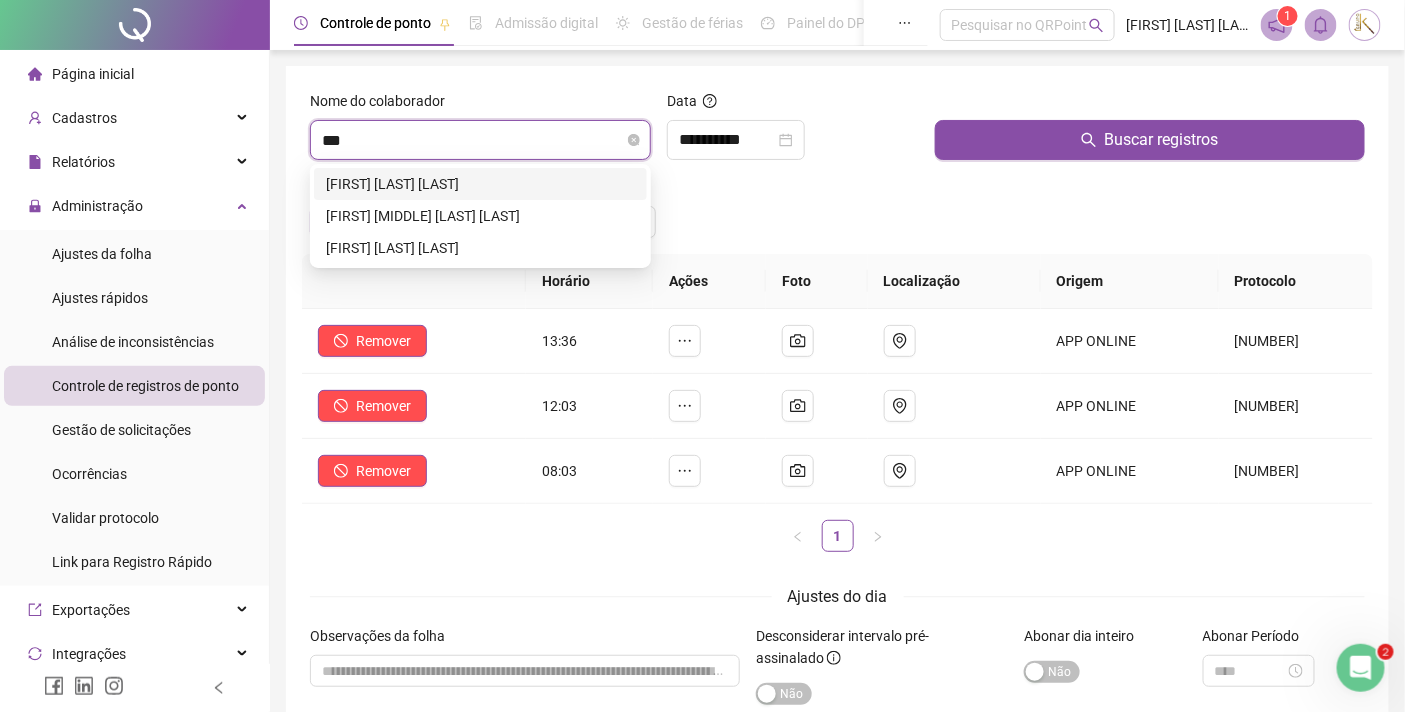 type on "****" 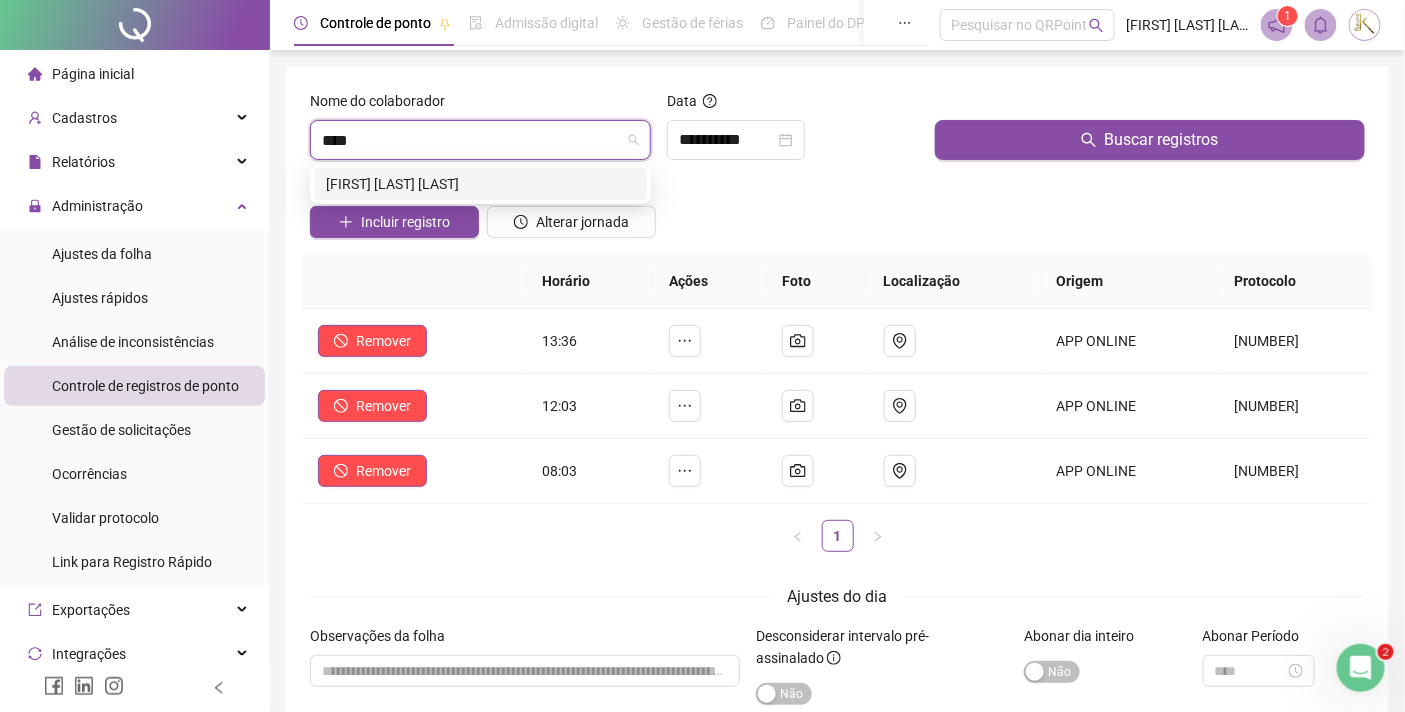 click on "[FIRST] [LAST] [LAST]" at bounding box center [480, 184] 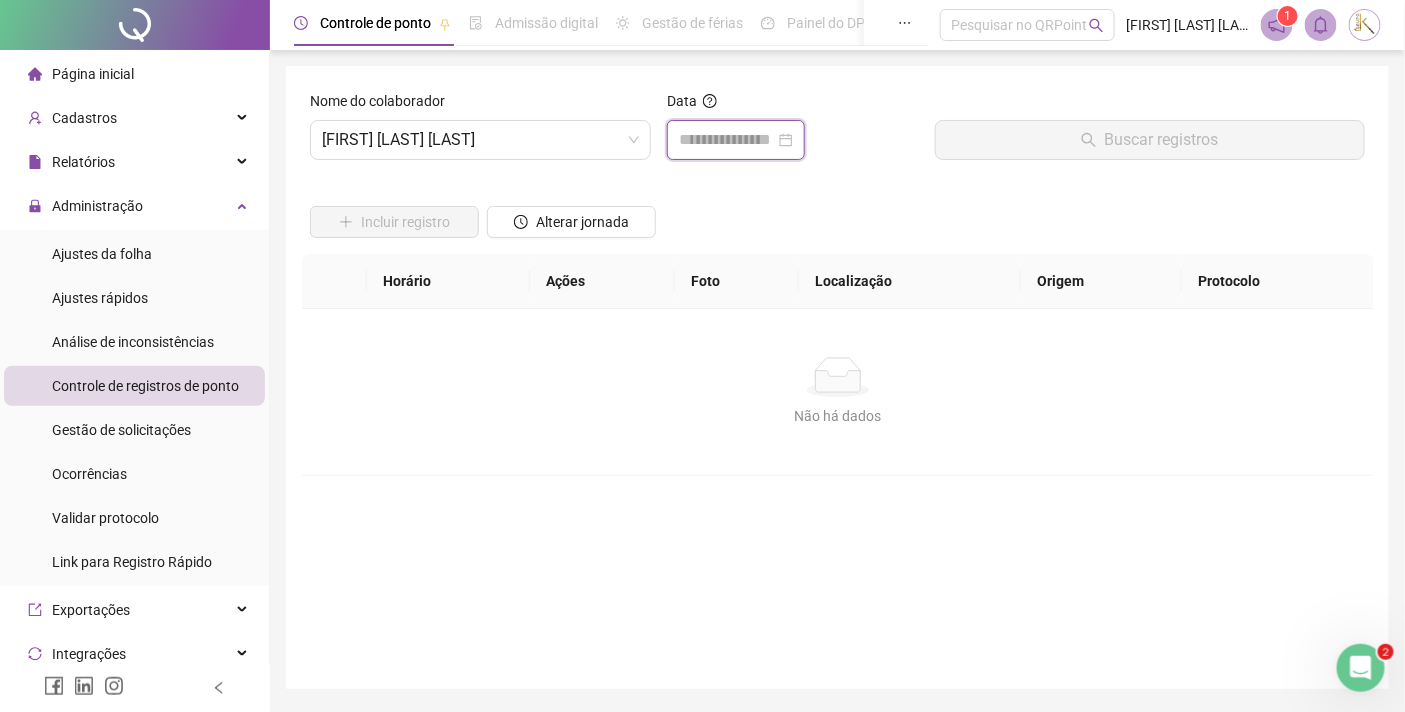 click at bounding box center [727, 140] 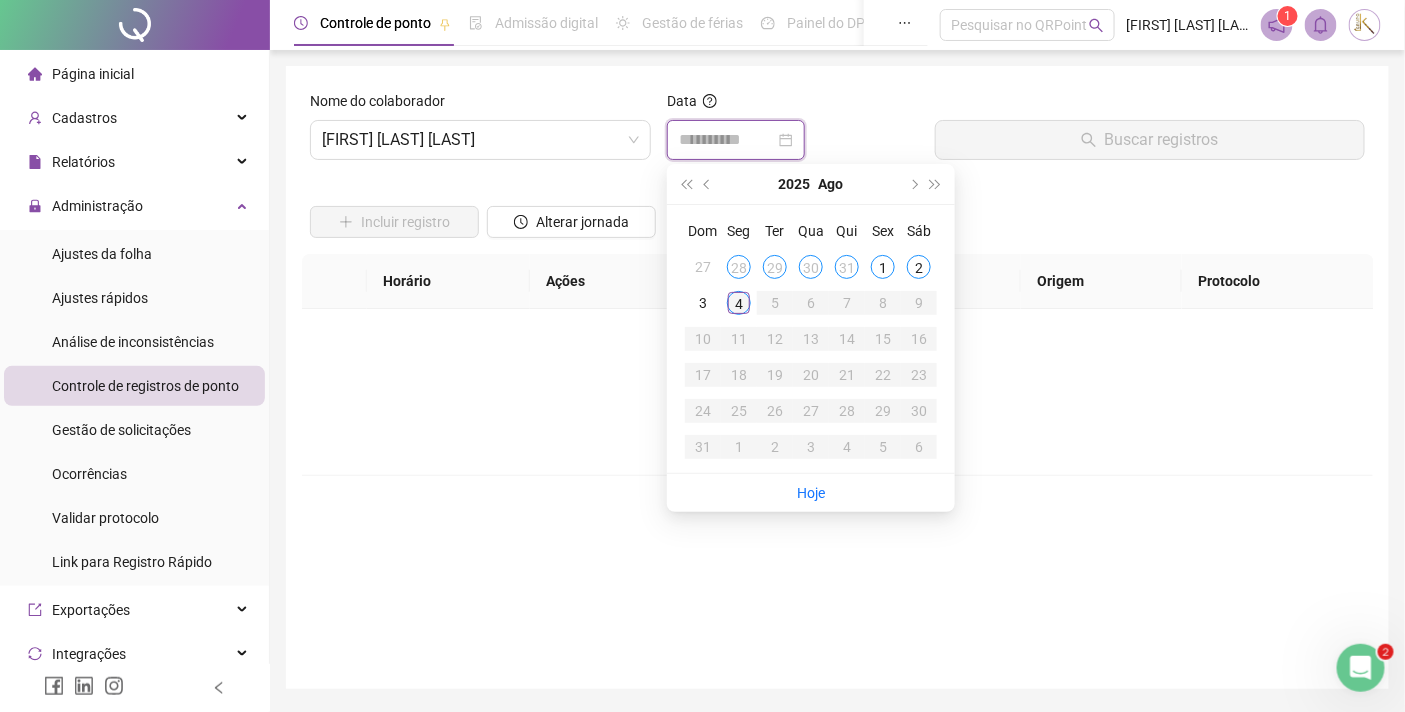 type on "**********" 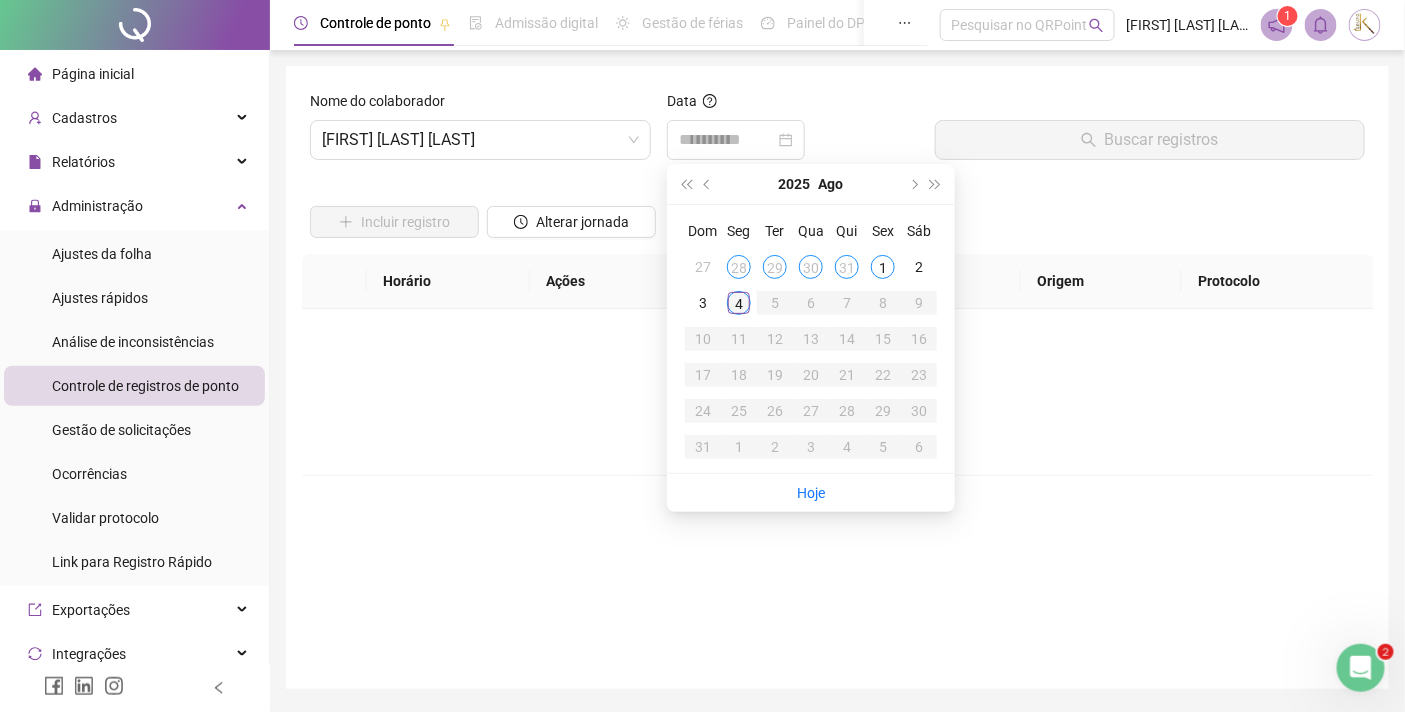 click on "4" at bounding box center (739, 303) 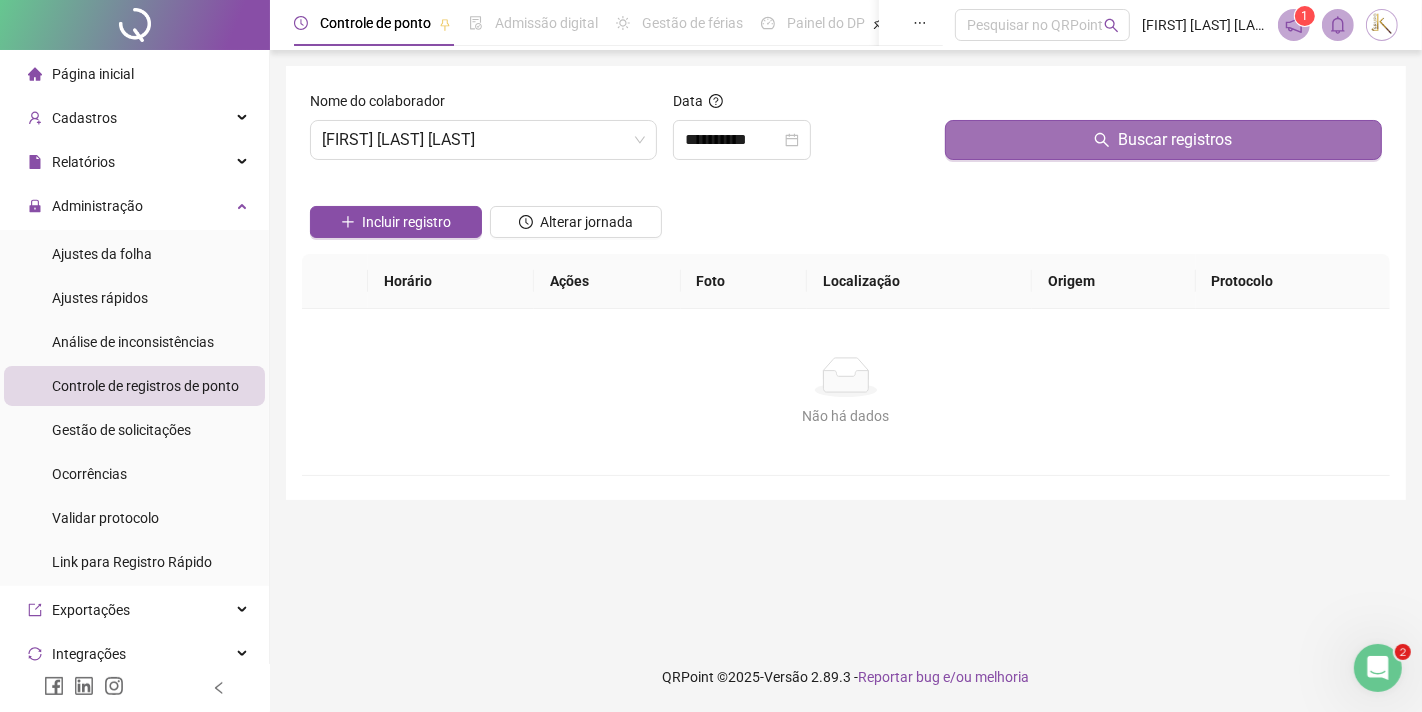 click on "Buscar registros" at bounding box center [1175, 140] 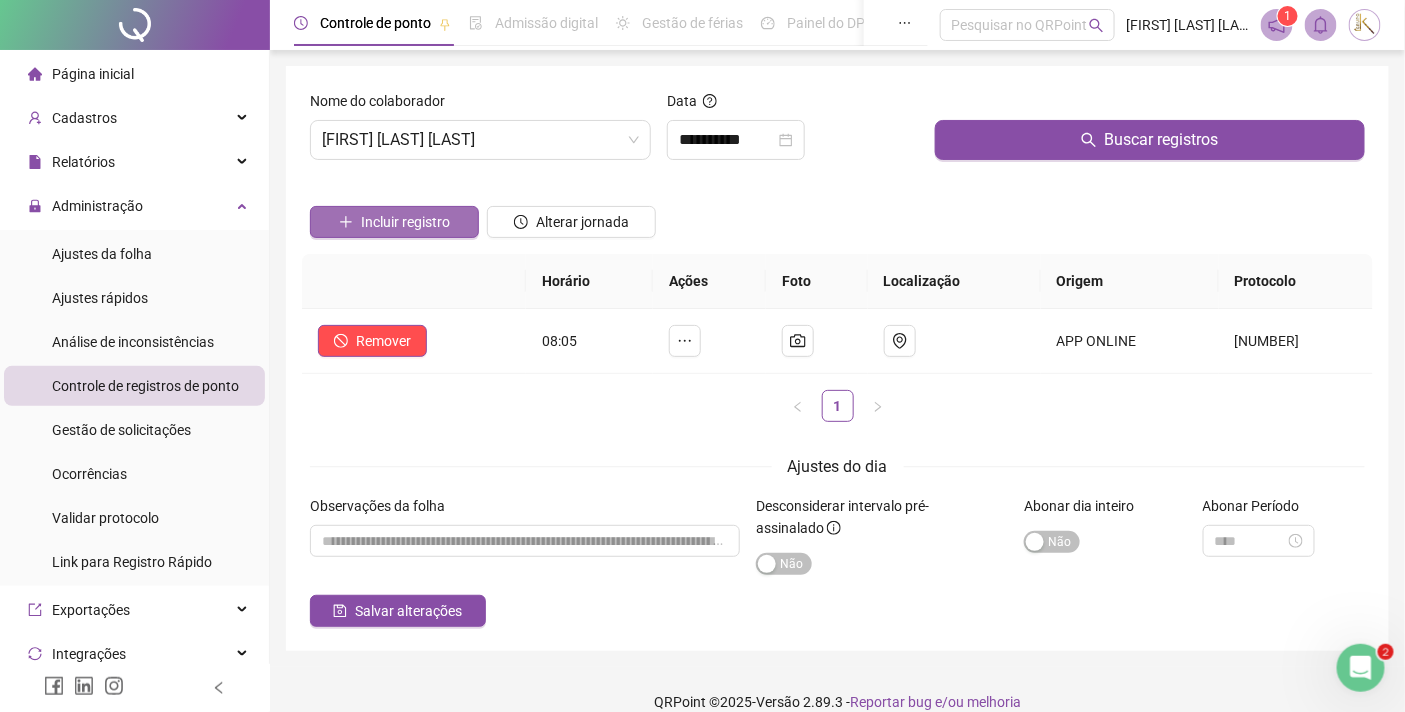 click on "Incluir registro" at bounding box center [405, 222] 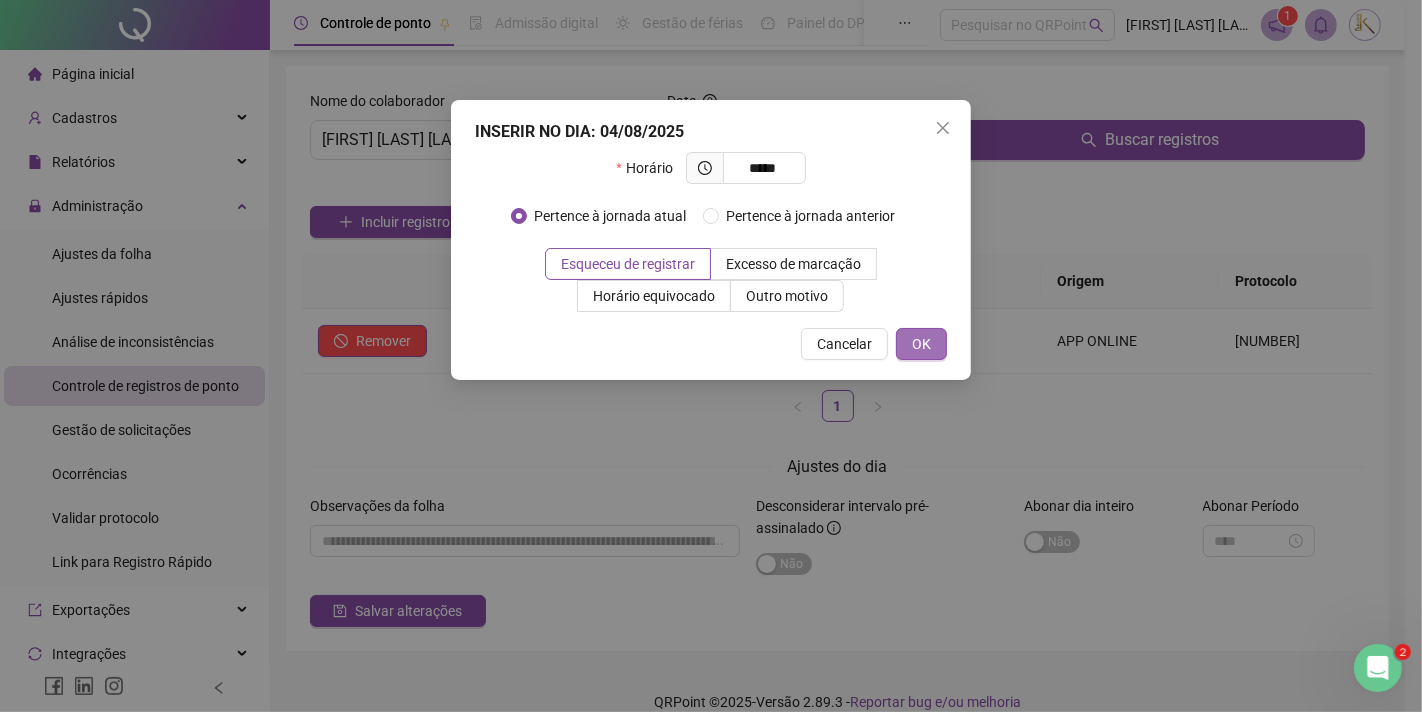 type on "*****" 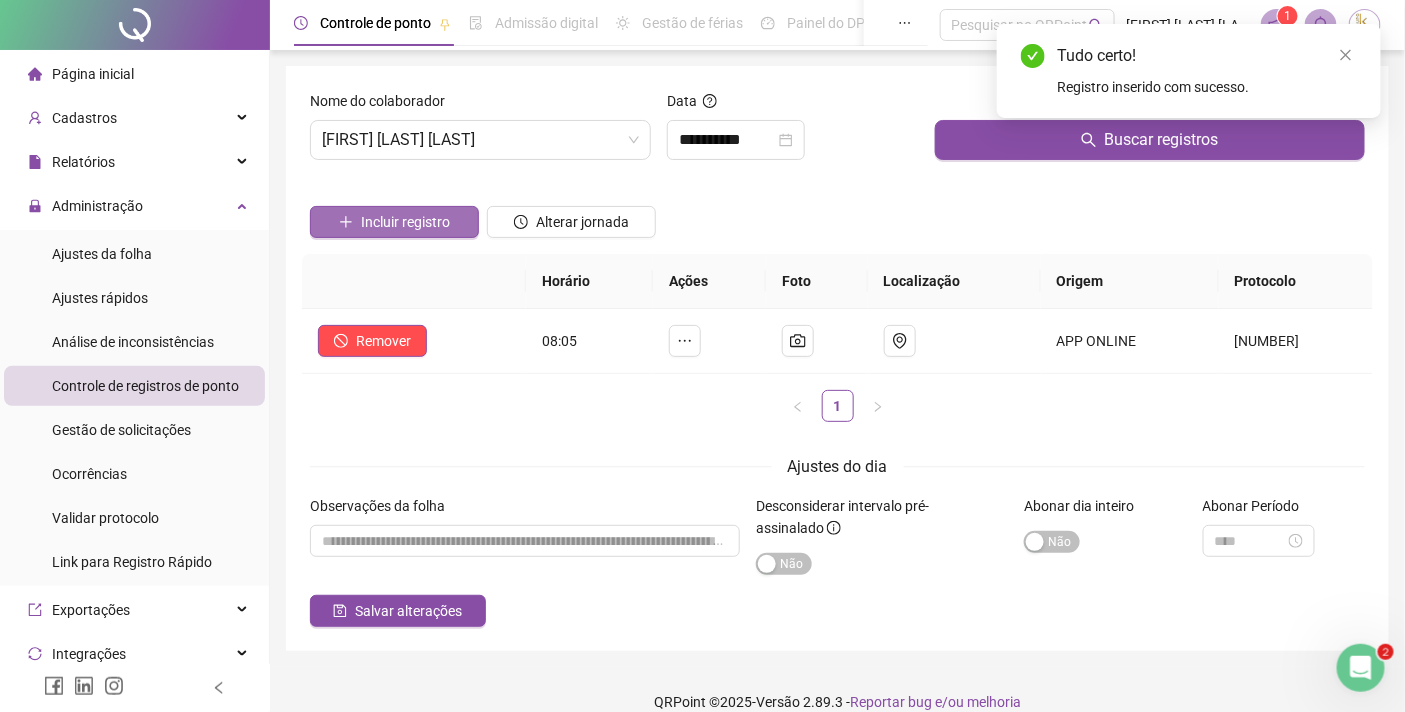 click on "Incluir registro" at bounding box center [405, 222] 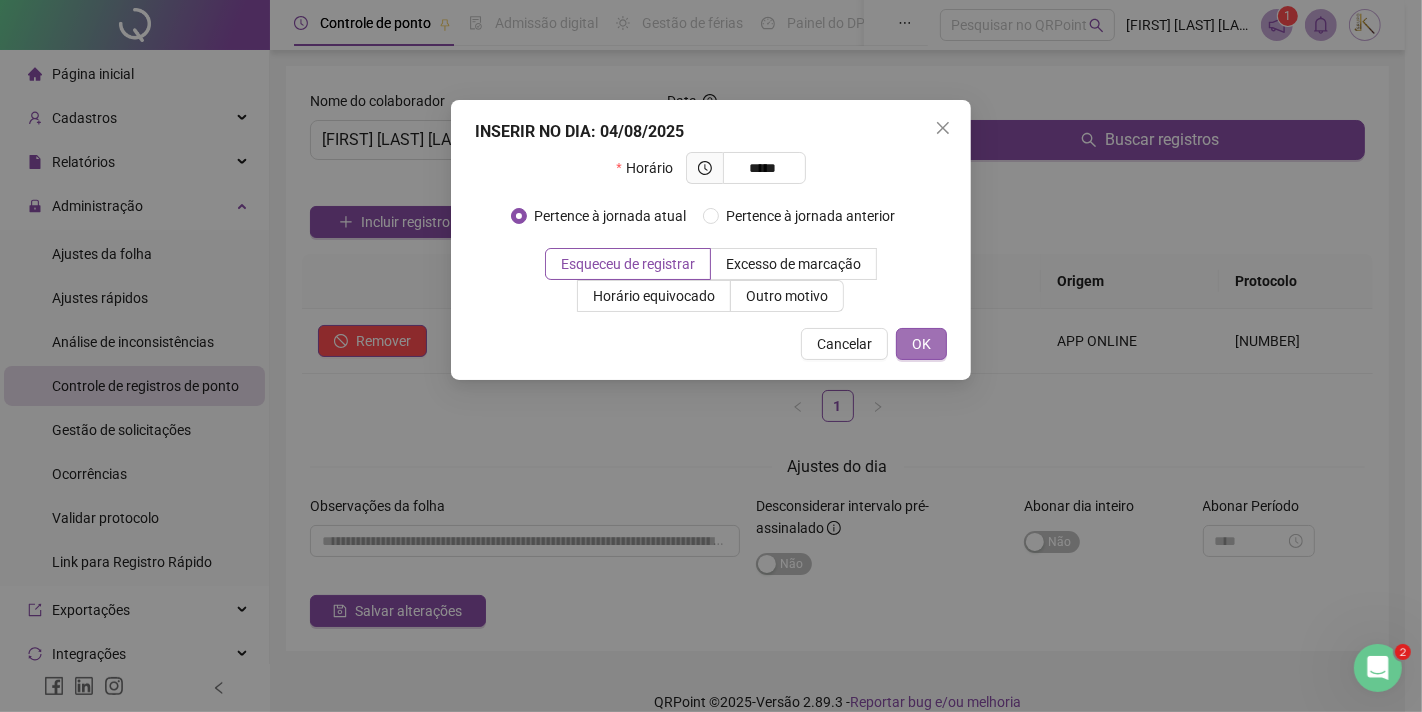 type on "*****" 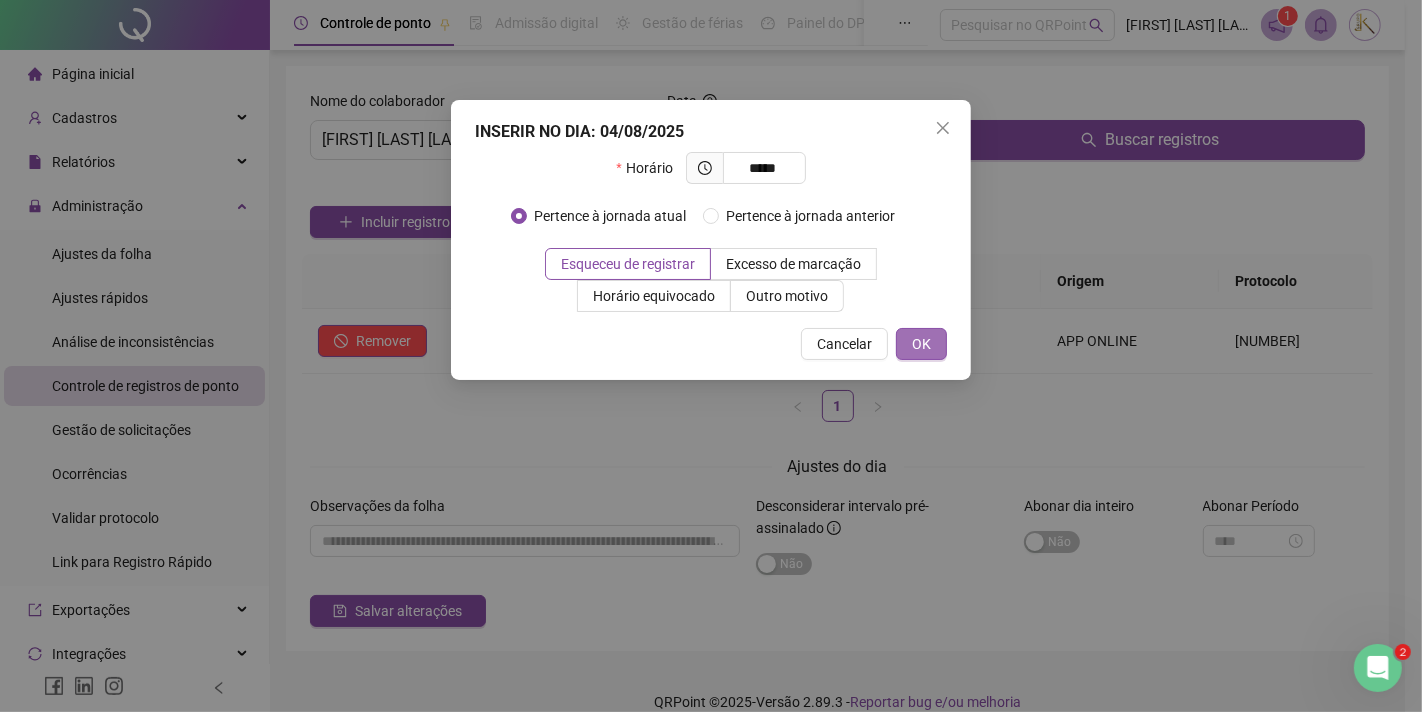 click on "OK" at bounding box center [921, 344] 